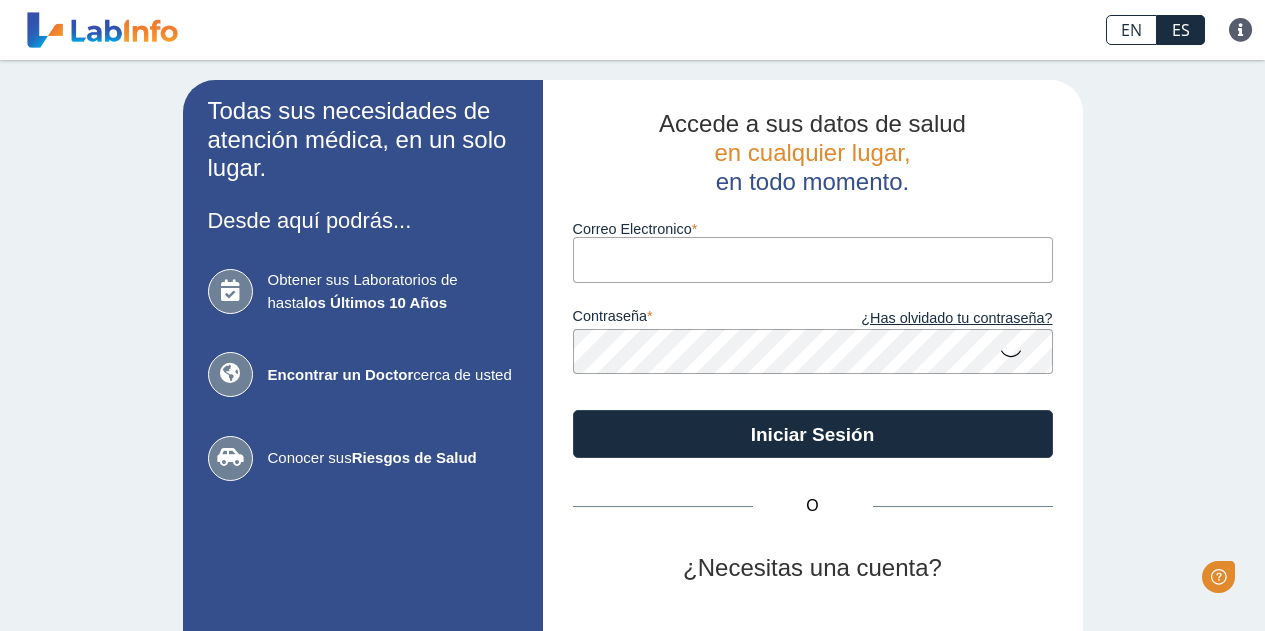 scroll, scrollTop: 0, scrollLeft: 0, axis: both 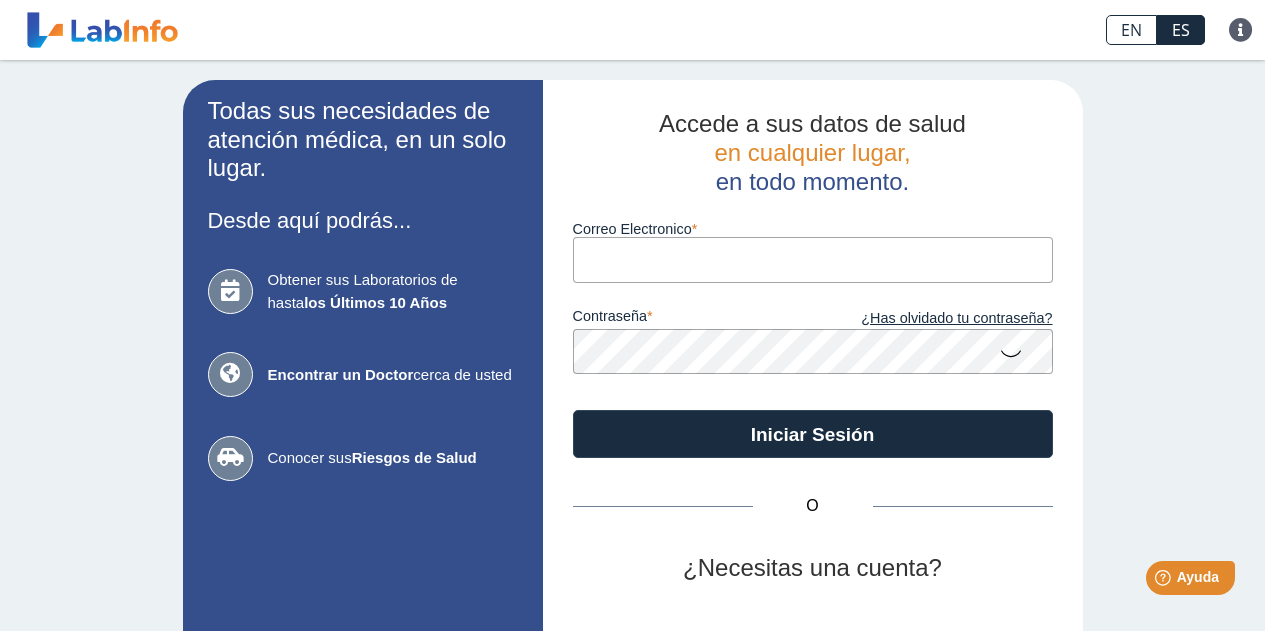 type on "m.pimentel.rohena@gmail.com" 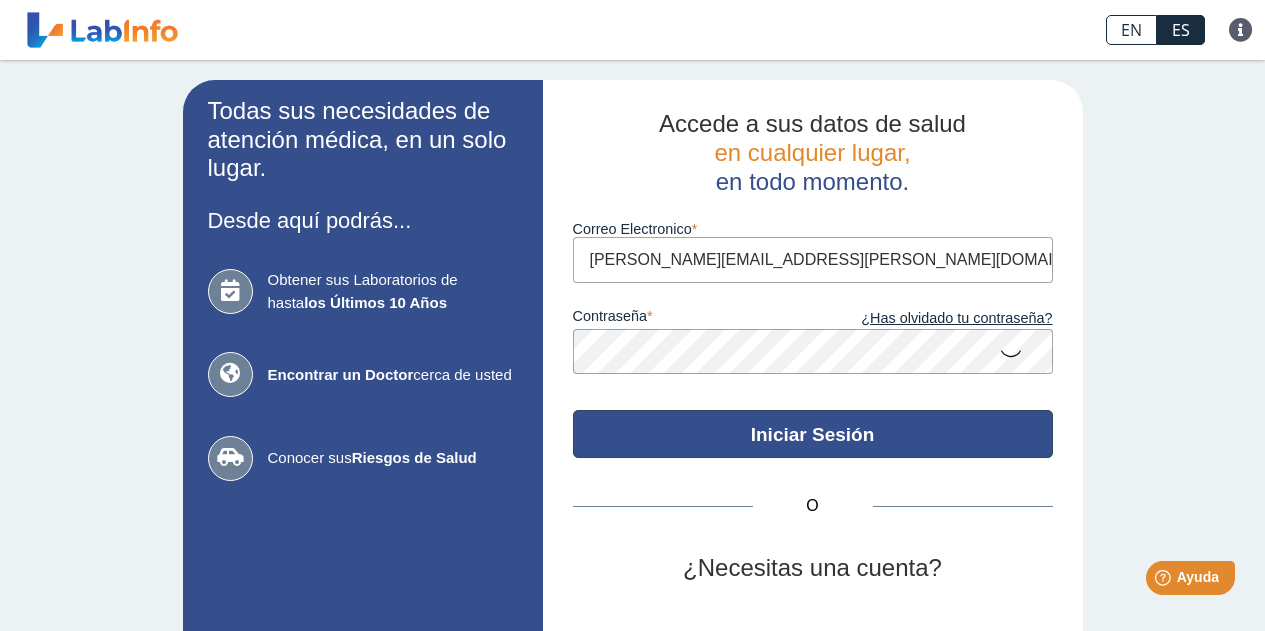 click on "Iniciar Sesión" 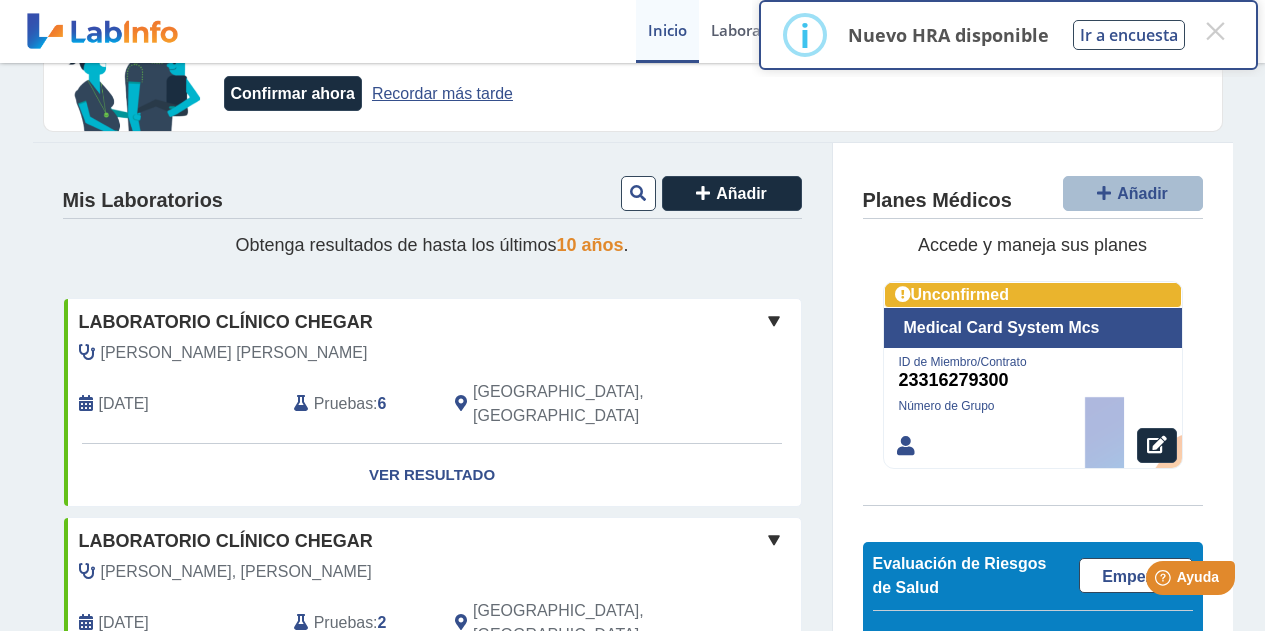 scroll, scrollTop: 200, scrollLeft: 0, axis: vertical 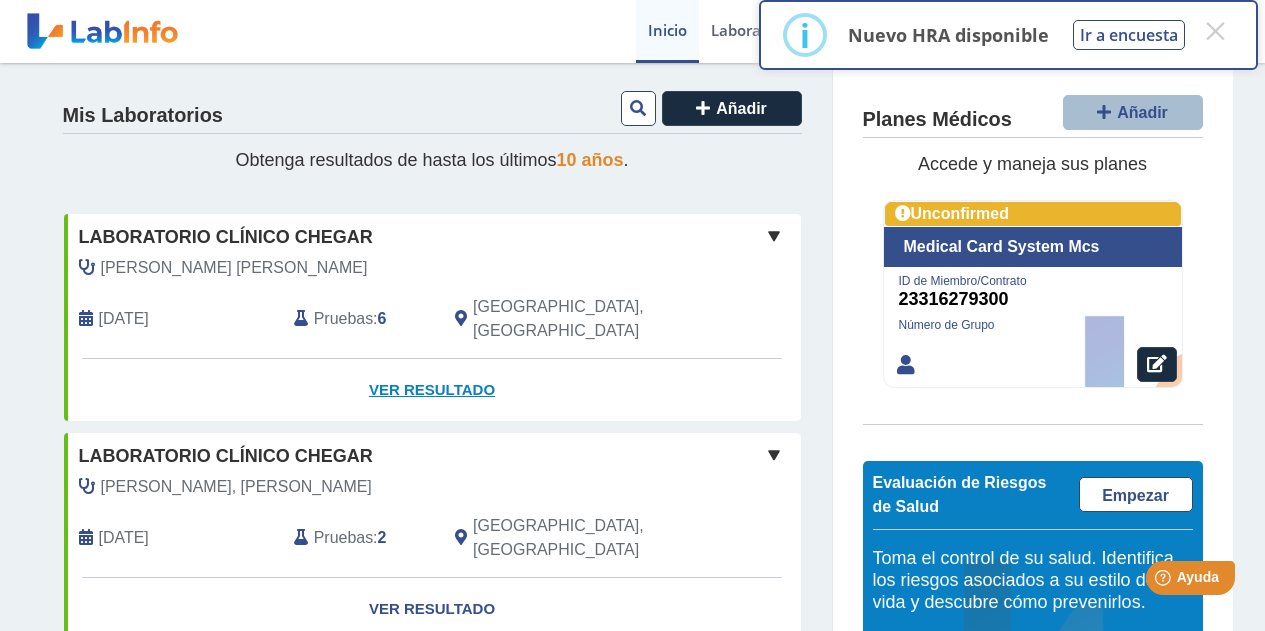 click on "Ver Resultado" 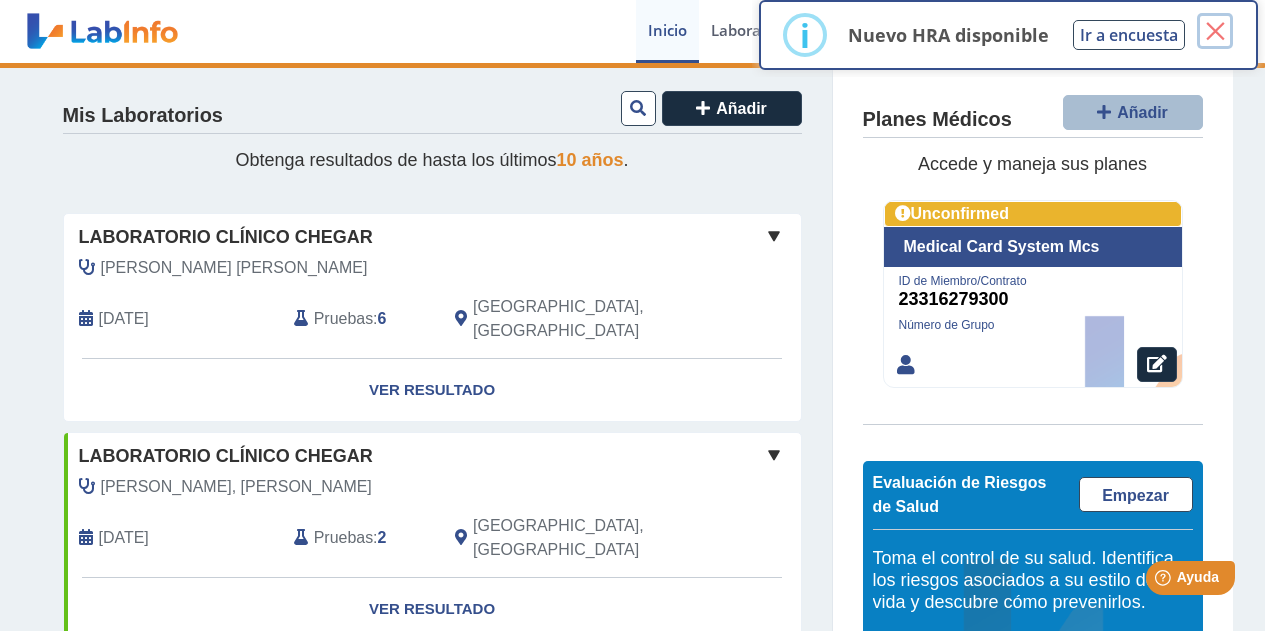 click on "×" at bounding box center (1215, 31) 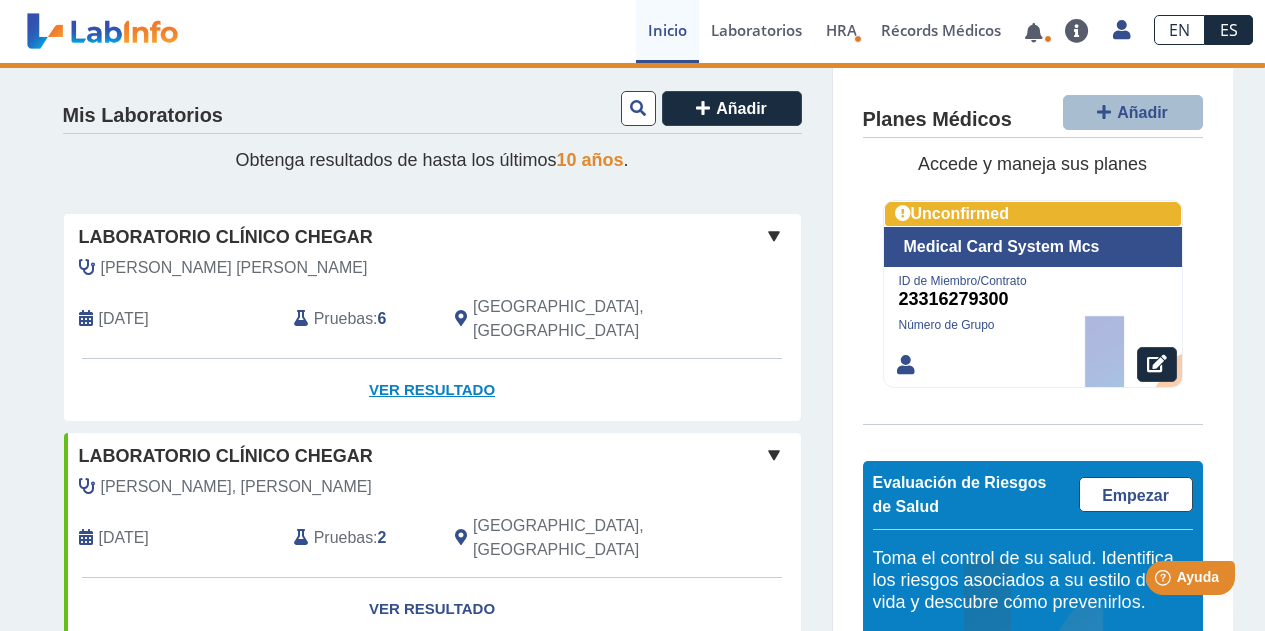 click on "Ver Resultado" 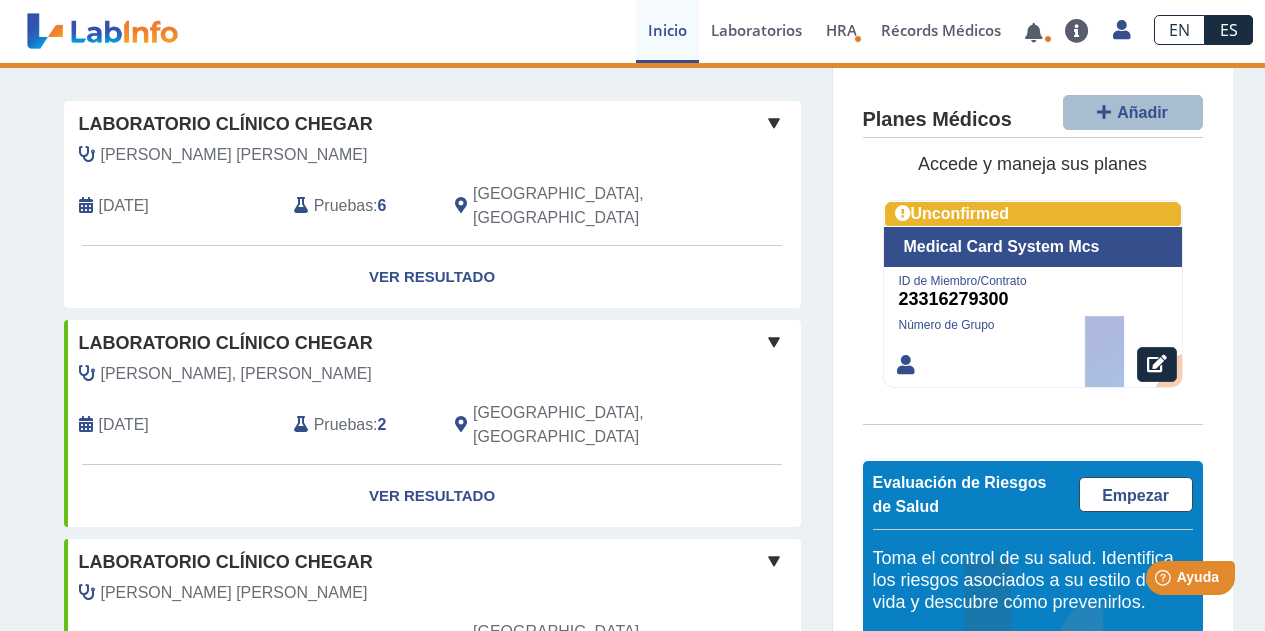scroll, scrollTop: 100, scrollLeft: 0, axis: vertical 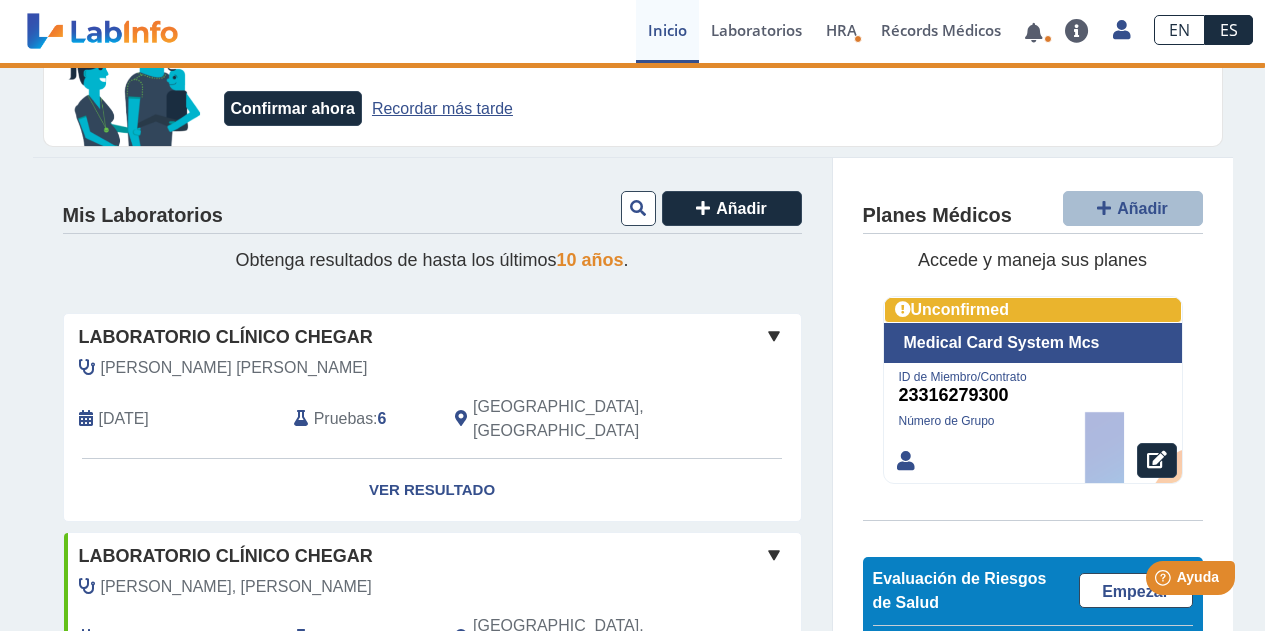 click on "Laboratorio Clínico Chegar" 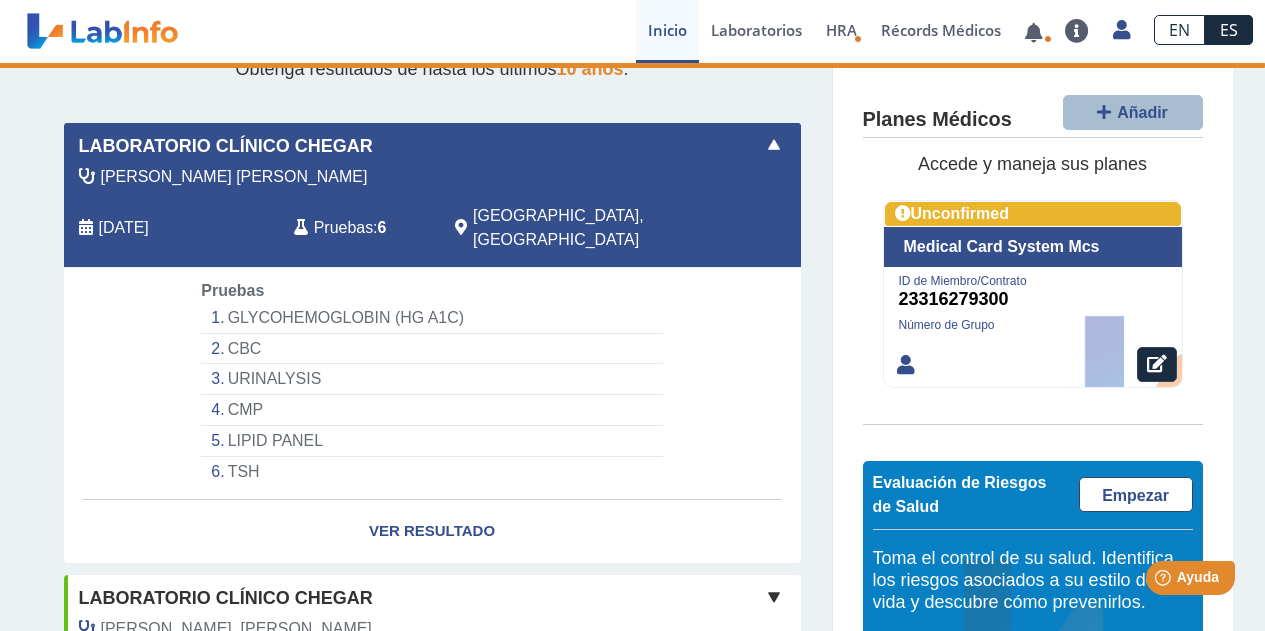 scroll, scrollTop: 300, scrollLeft: 0, axis: vertical 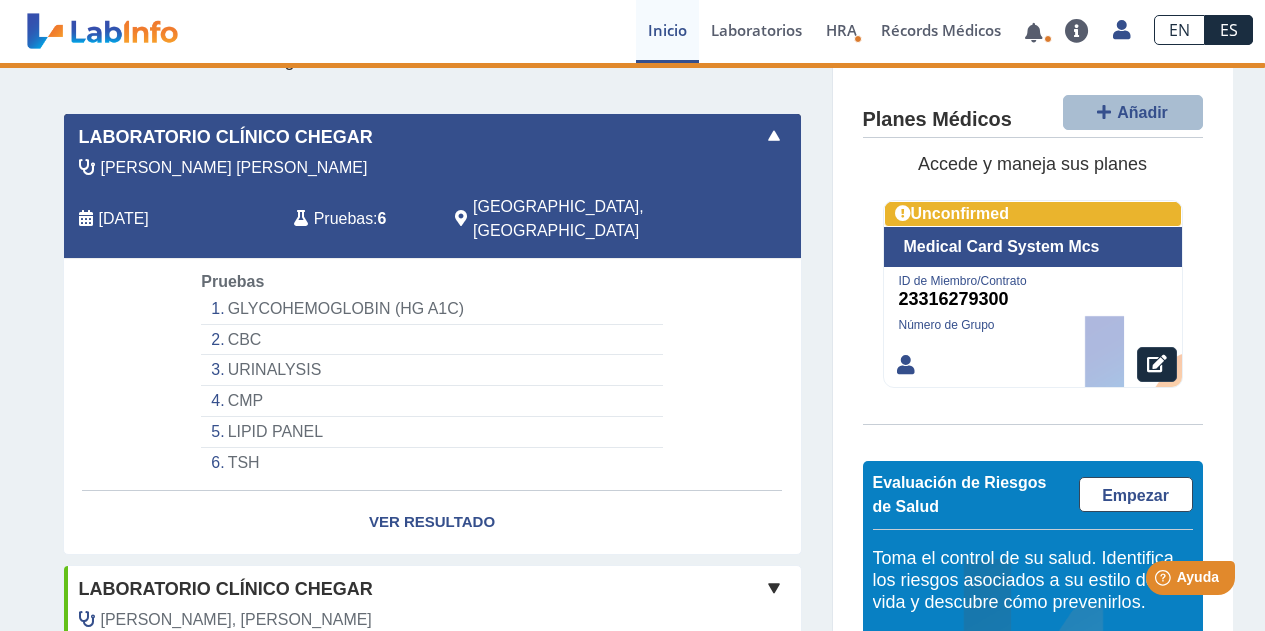 click on "GLYCOHEMOGLOBIN (HG A1C)" 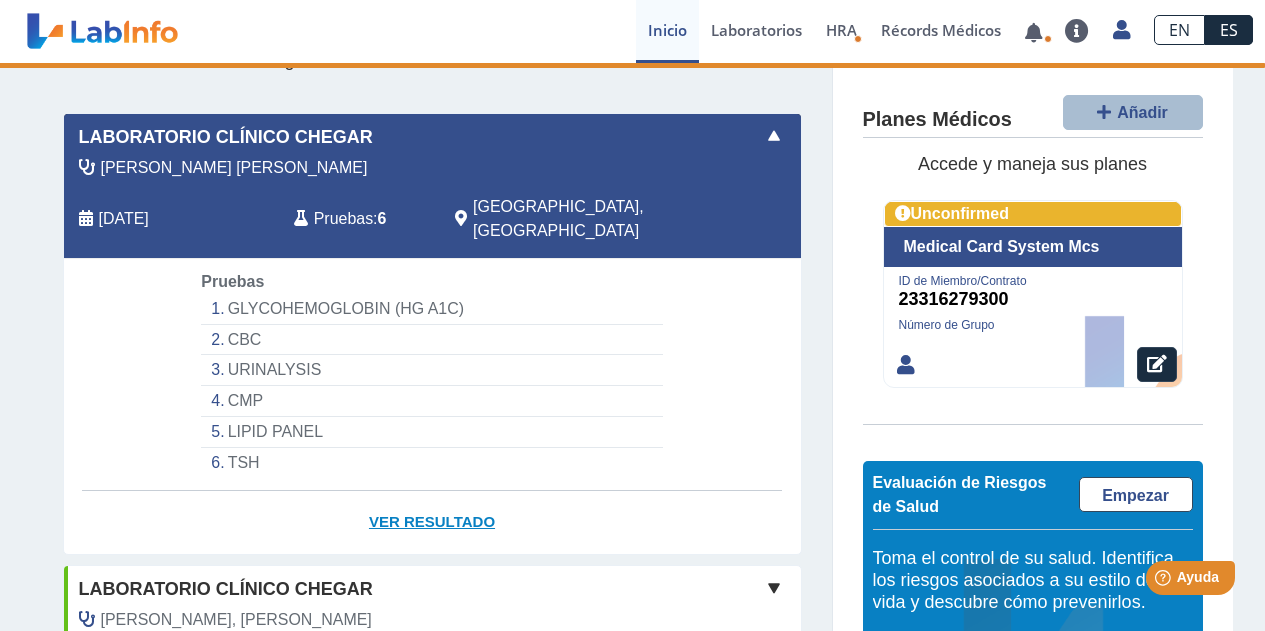 click on "Ver Resultado" 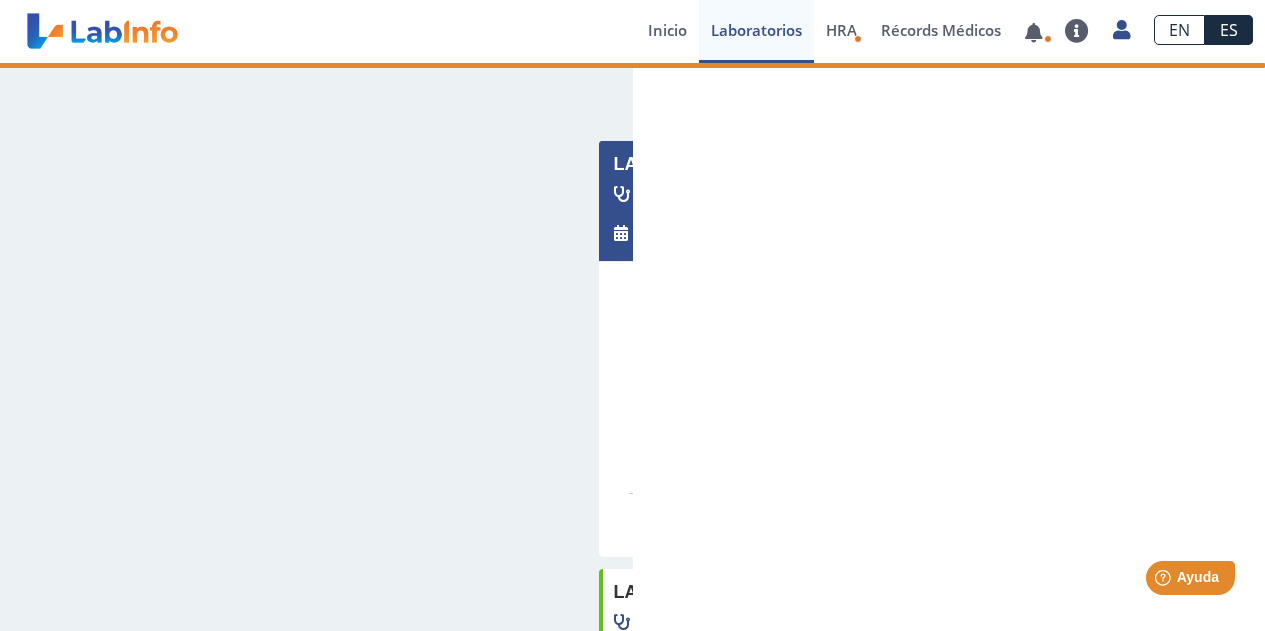select on "**********" 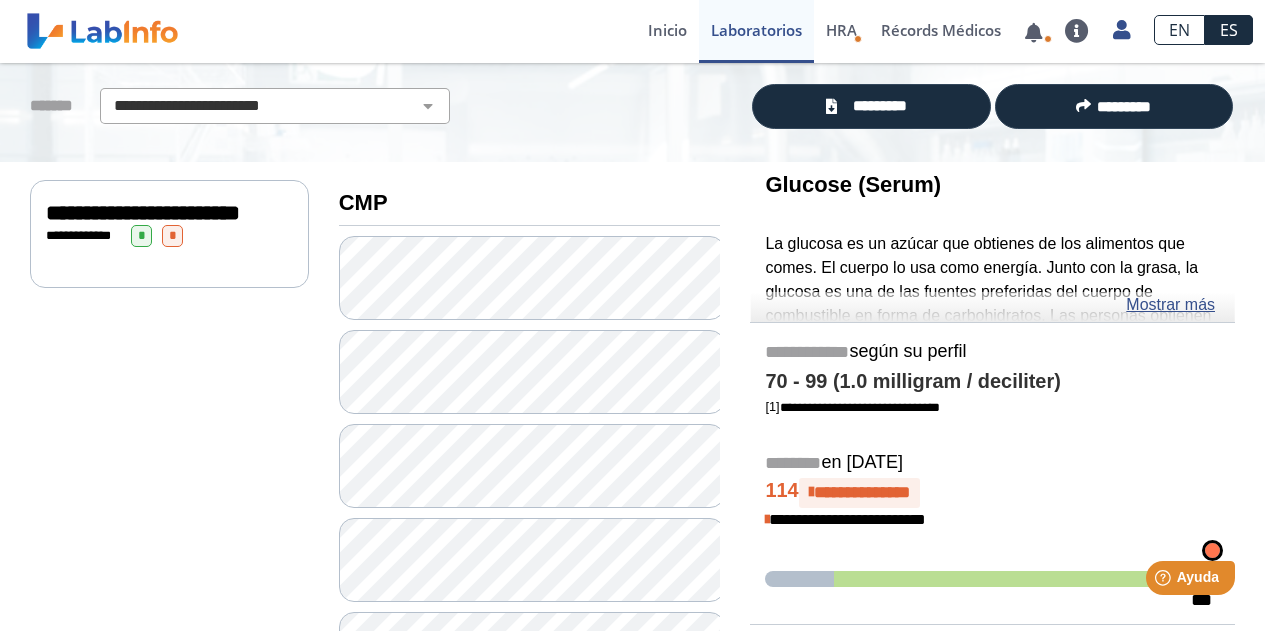 scroll, scrollTop: 124, scrollLeft: 0, axis: vertical 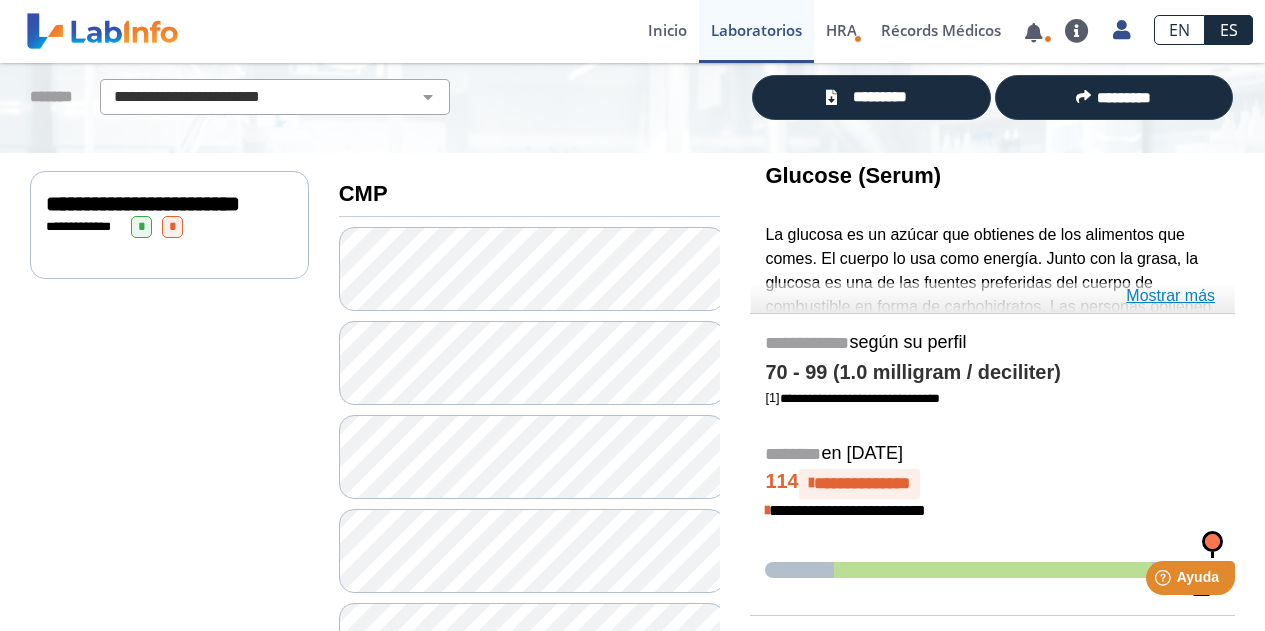 click on "Mostrar más" 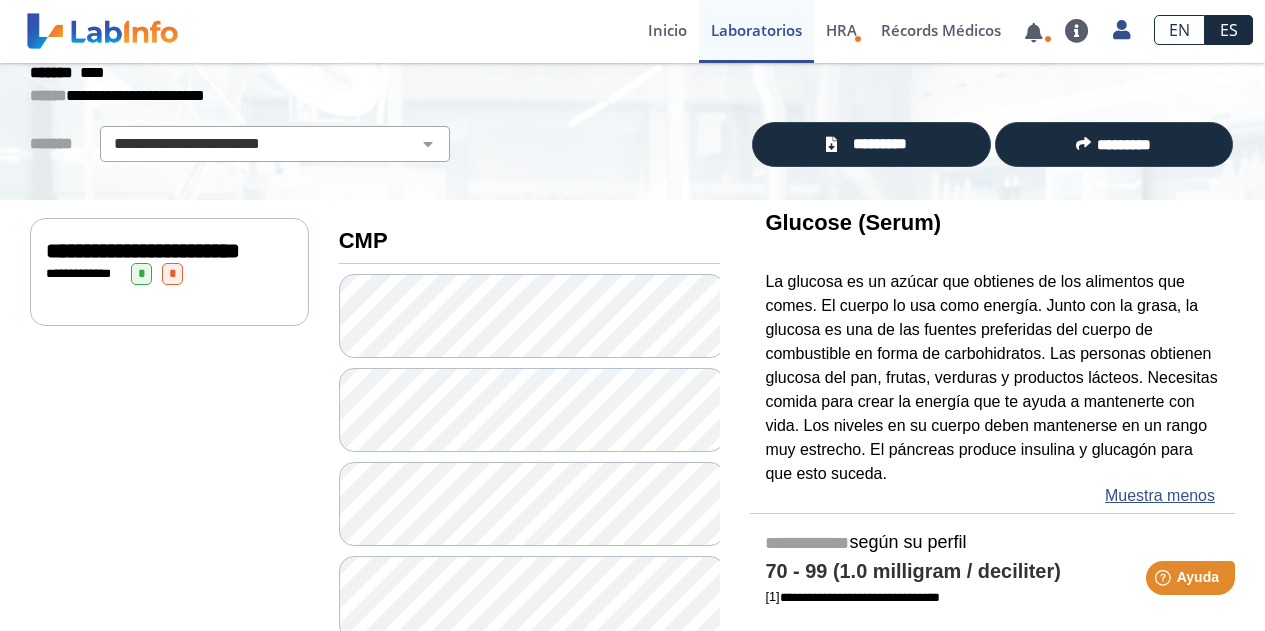 scroll, scrollTop: 69, scrollLeft: 0, axis: vertical 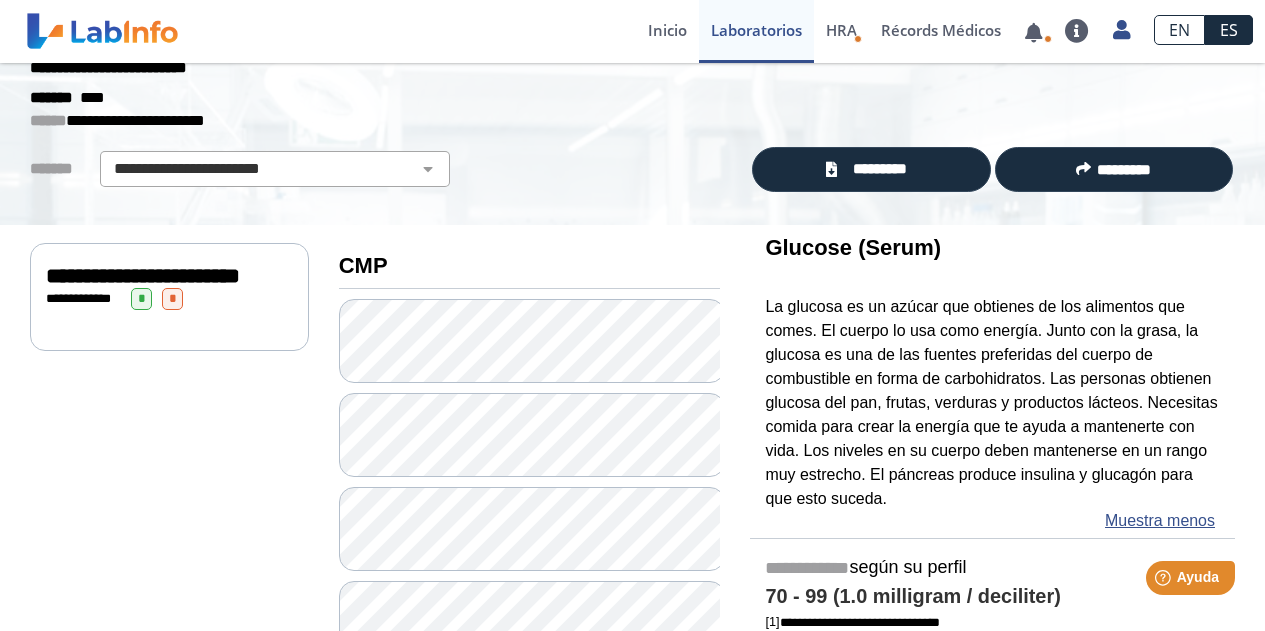 click on "*" 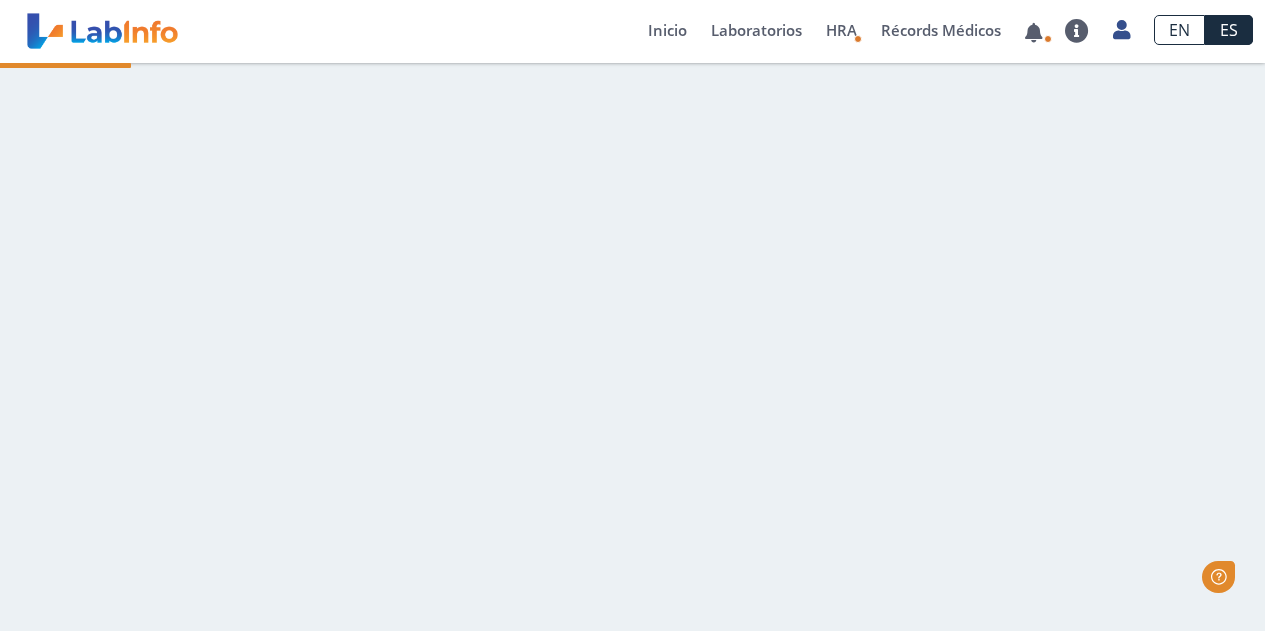 scroll, scrollTop: 0, scrollLeft: 0, axis: both 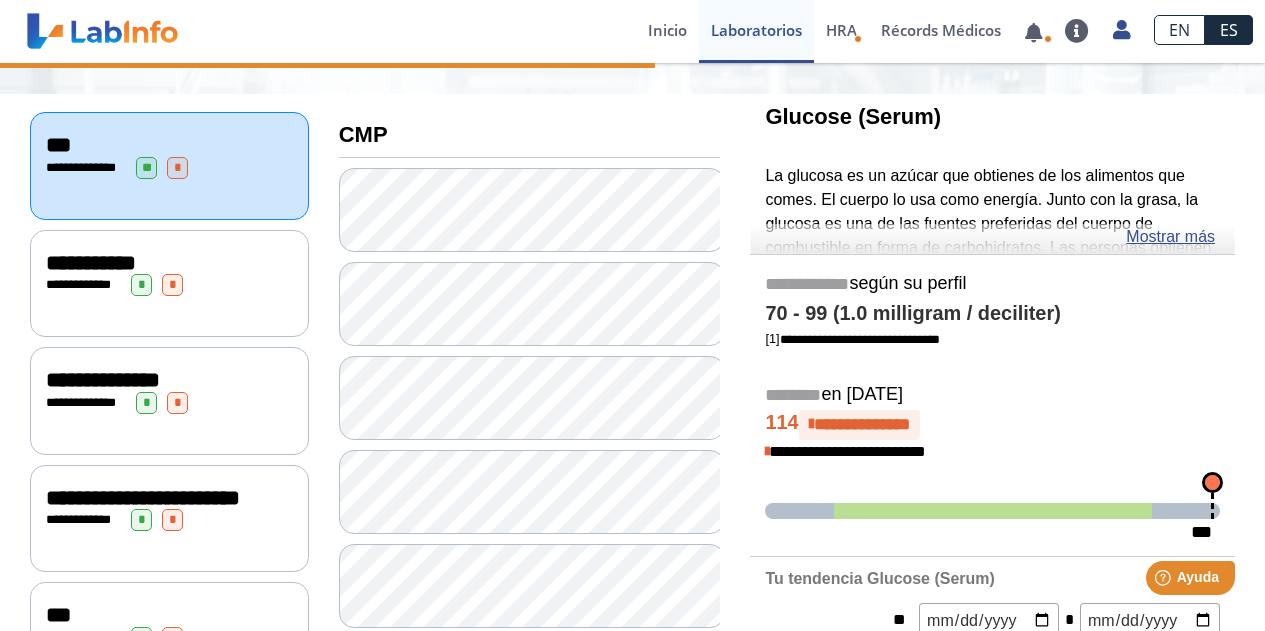 click on "**********" 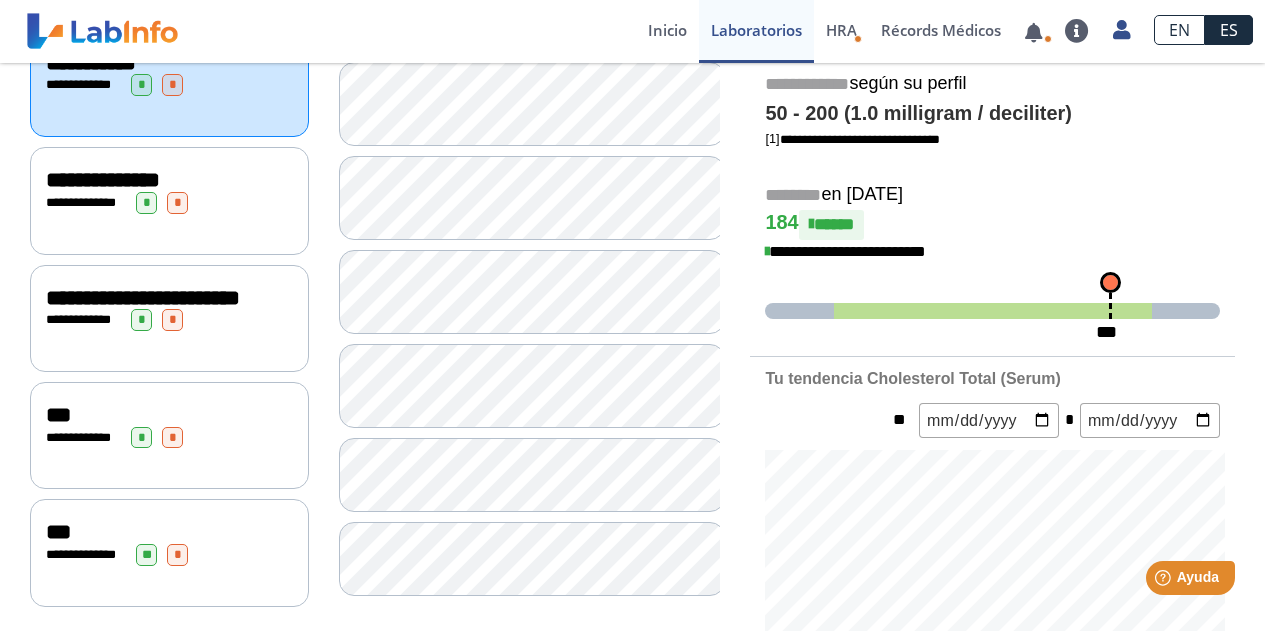scroll, scrollTop: 200, scrollLeft: 0, axis: vertical 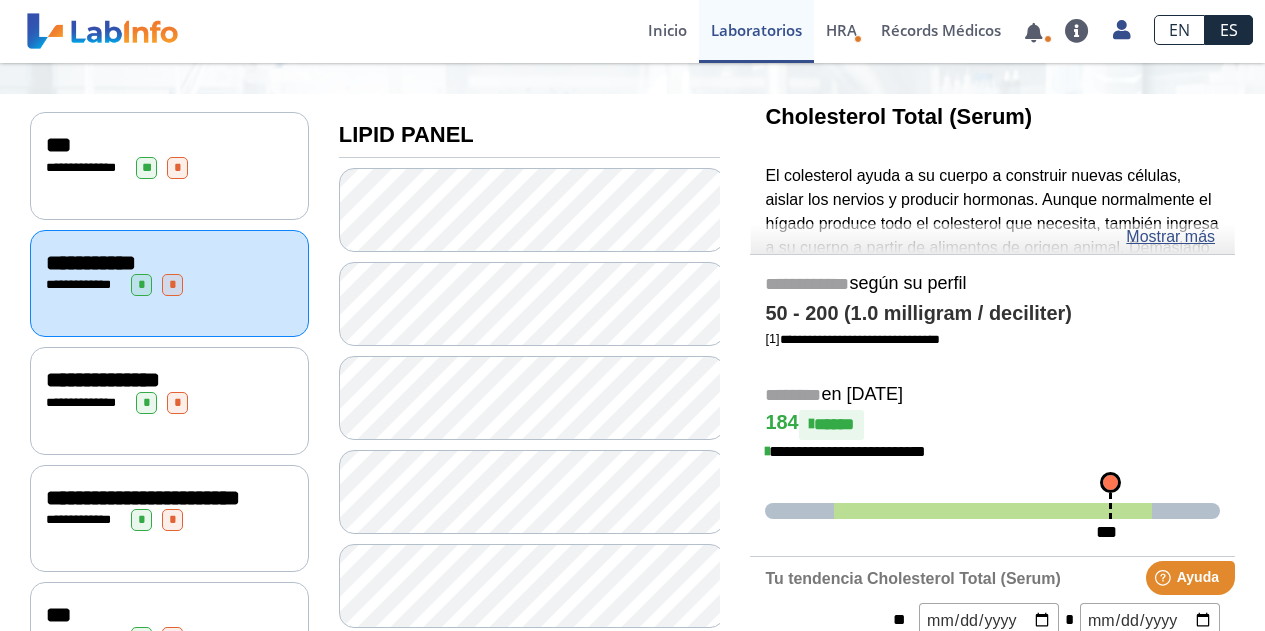 click on "**********" 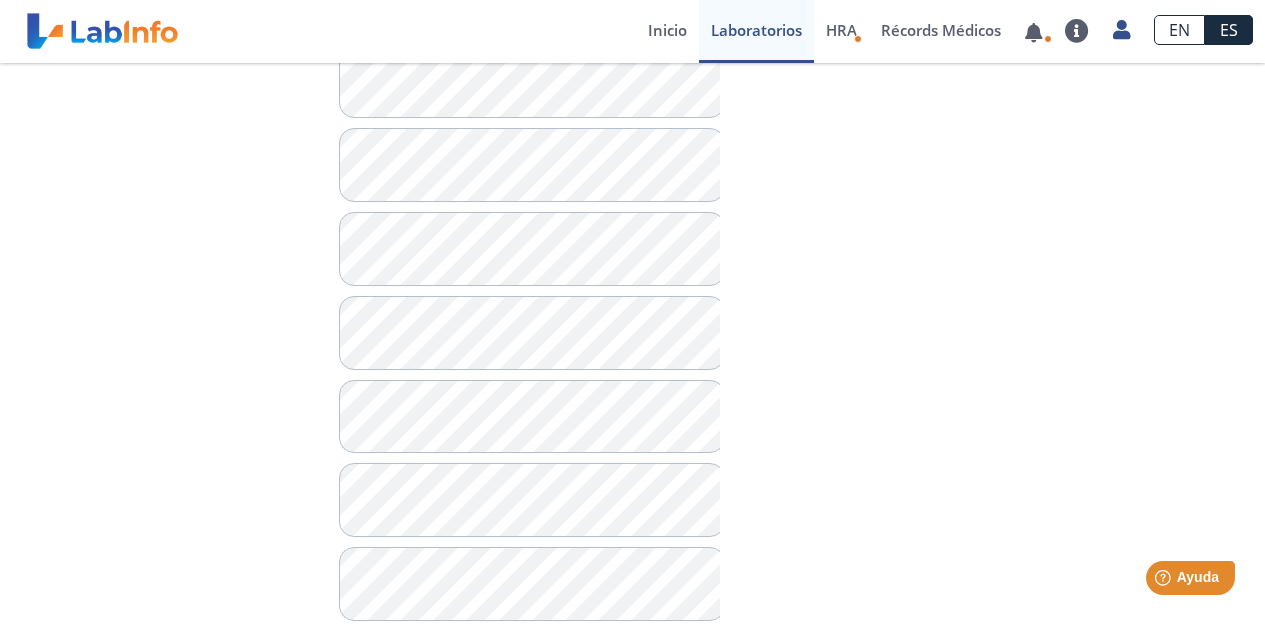scroll, scrollTop: 1200, scrollLeft: 0, axis: vertical 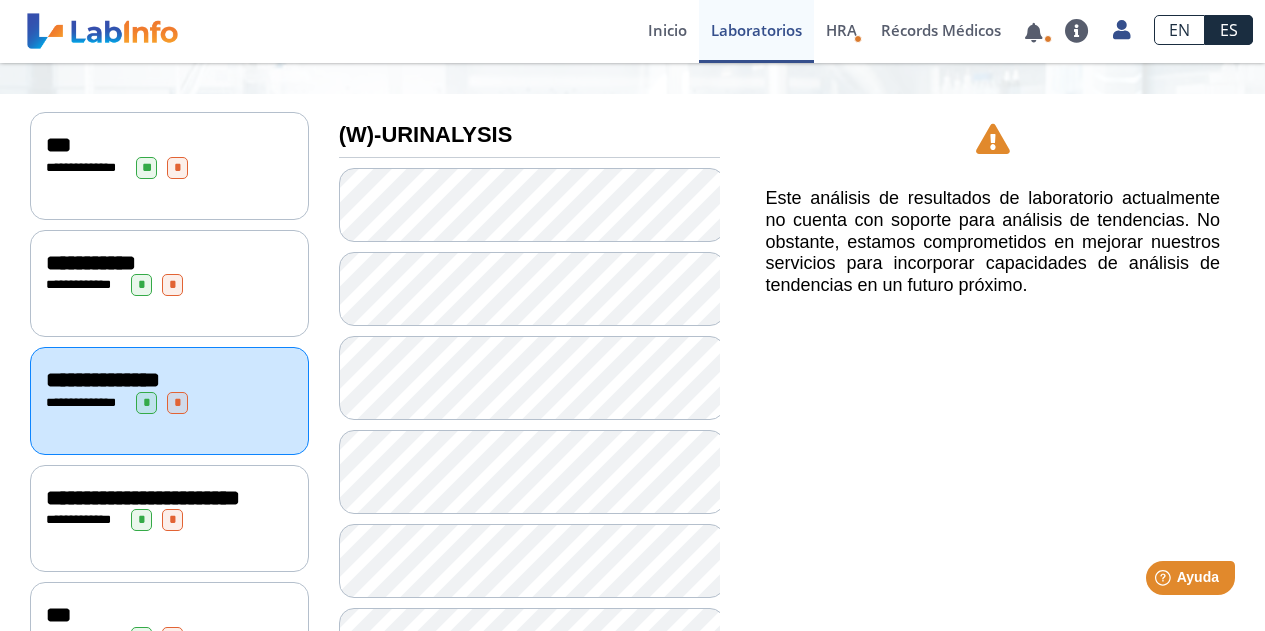 click on "**********" 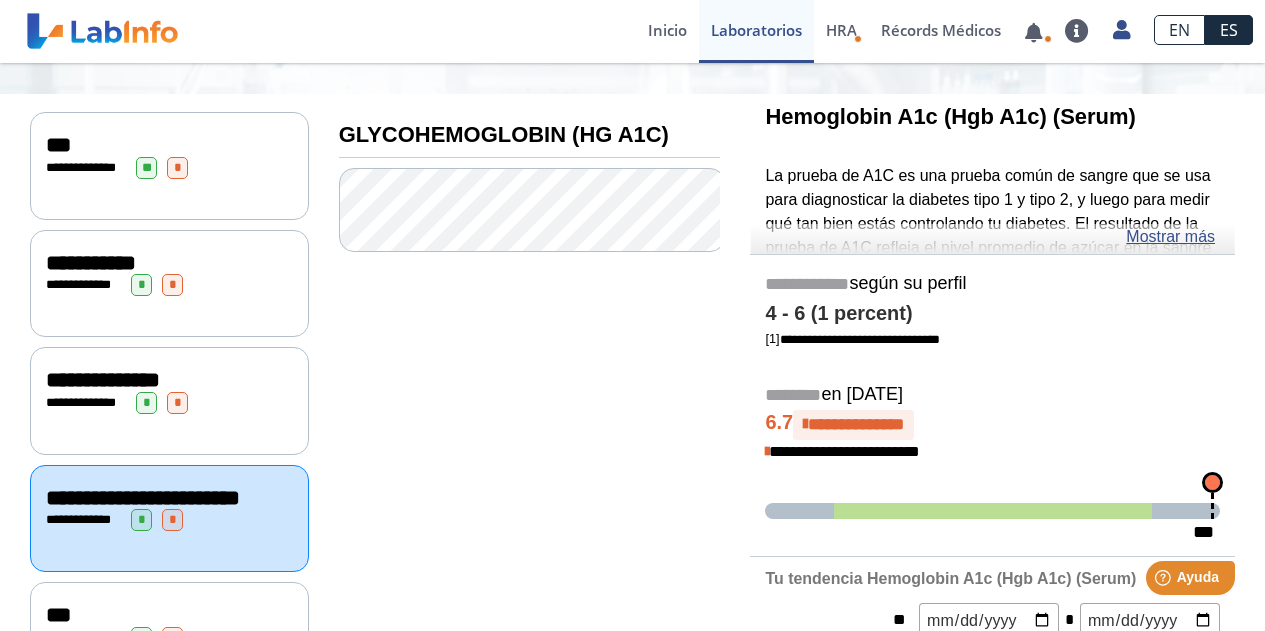 click on "La prueba de A1C es una prueba común de sangre que se usa para diagnosticar la diabetes tipo 1 y tipo 2, y luego para medir qué tan bien estás controlando tu diabetes. El resultado de la prueba de A1C refleja el nivel promedio de azúcar en la sangre durante los últimos dos o tres meses. Específicamente, la prueba de A1c mide qué porcentaje de su hemoglobina, una proteína en los glóbulos rojos que transporta oxígeno, está recubierta con azúcar (glicosilada). Cuanto mayor sea su nivel de A1c, menor será el control de su nivel de azúcar en la sangre y mayor será su riesgo de complicaciones de la diabetes." 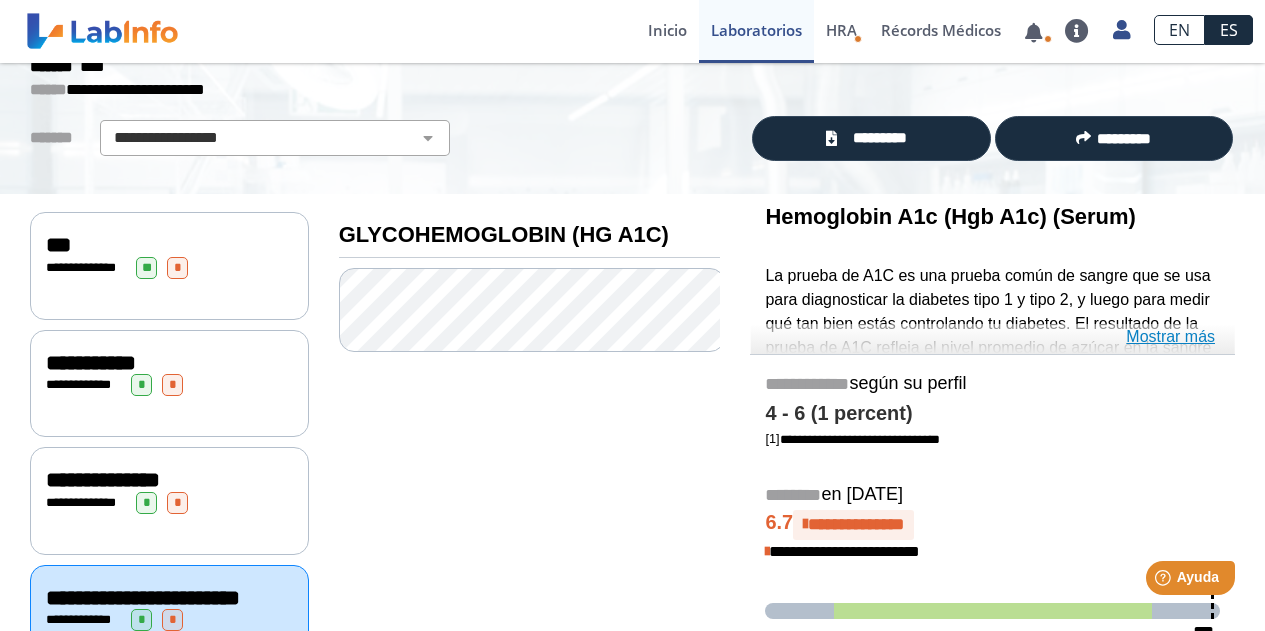 click on "Mostrar más" 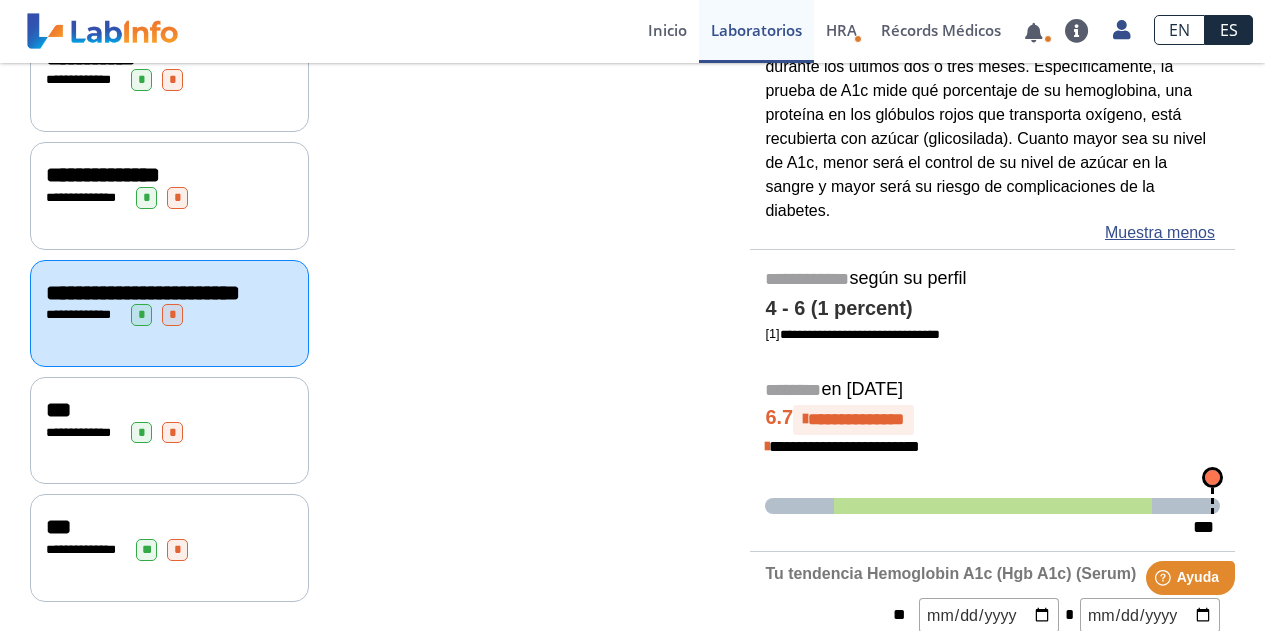scroll, scrollTop: 400, scrollLeft: 0, axis: vertical 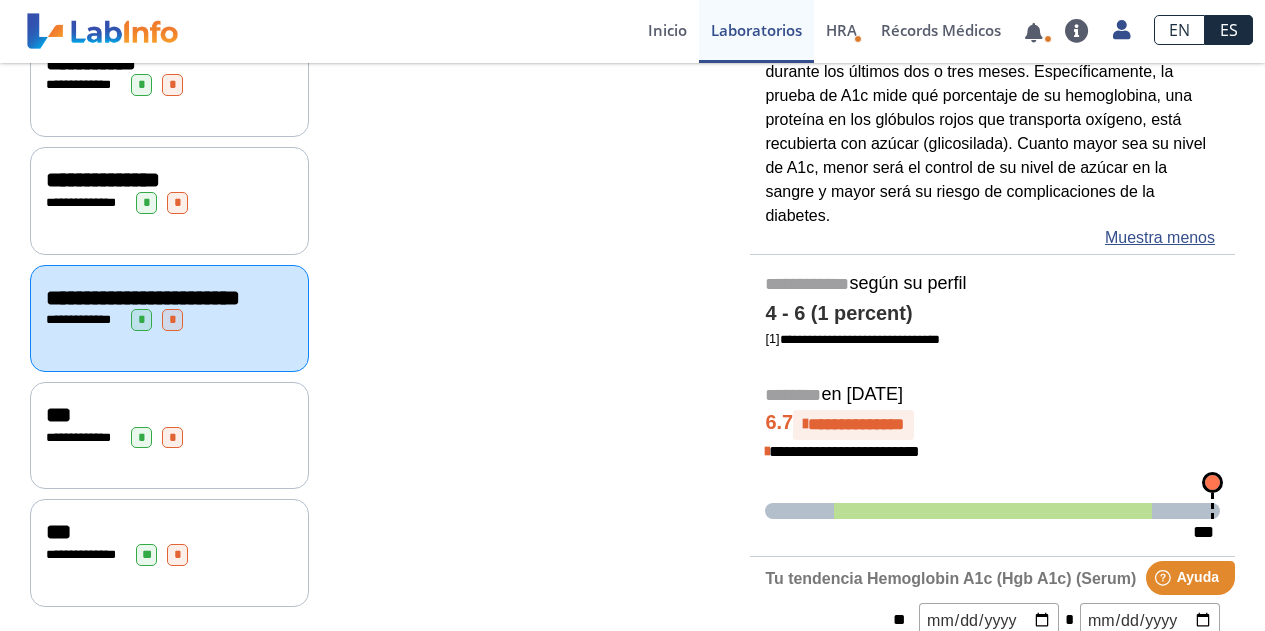 click on "**********" 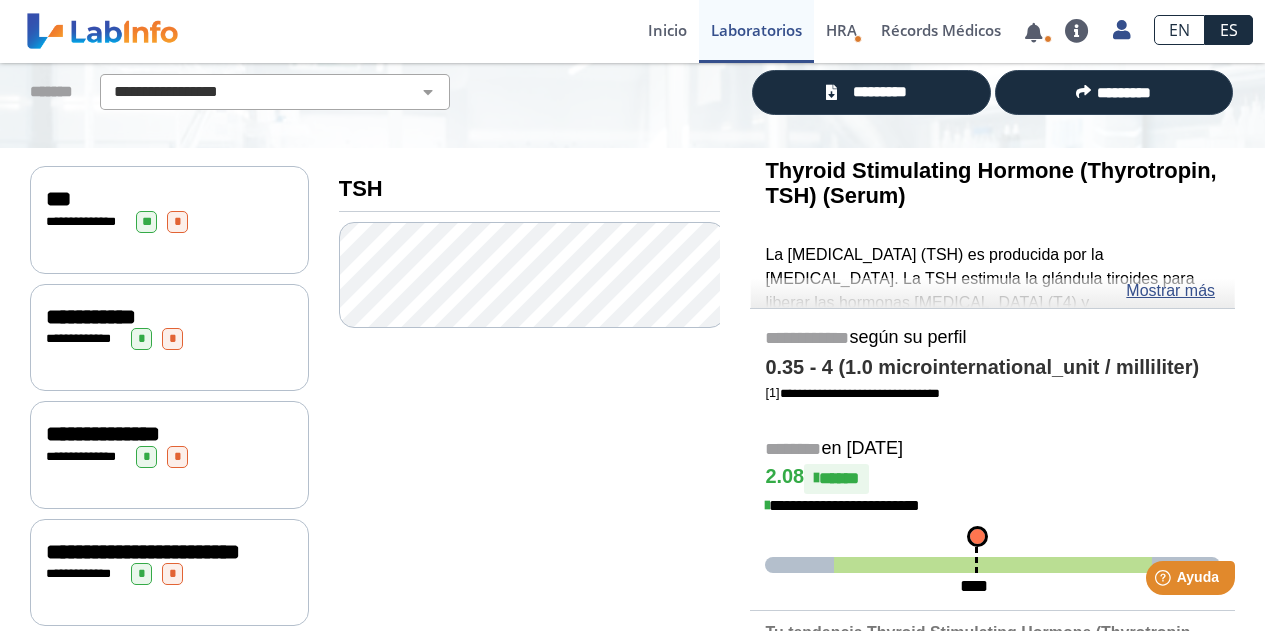 scroll, scrollTop: 100, scrollLeft: 0, axis: vertical 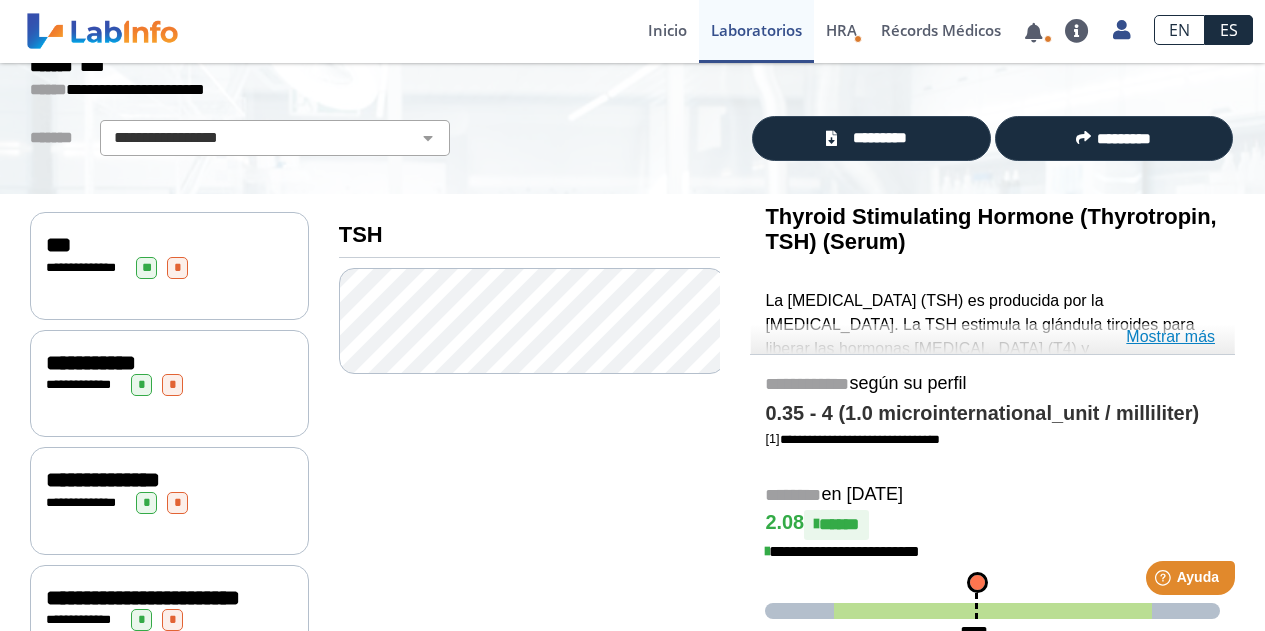 click on "Mostrar más" 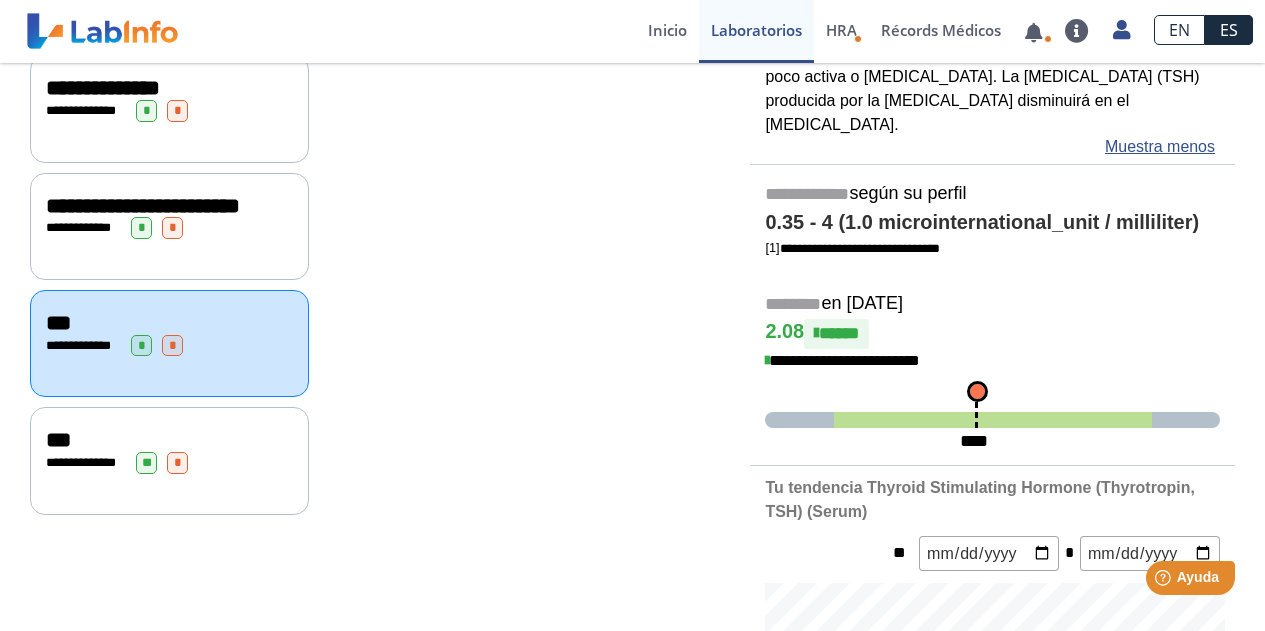 scroll, scrollTop: 500, scrollLeft: 0, axis: vertical 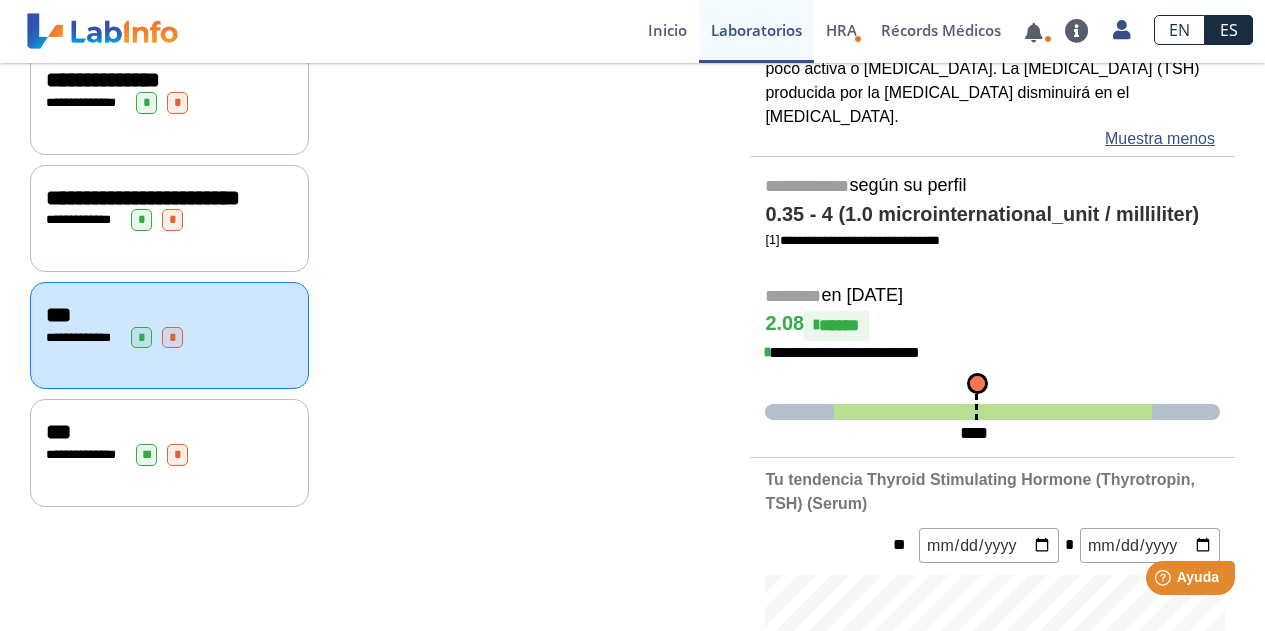 click on "**********" 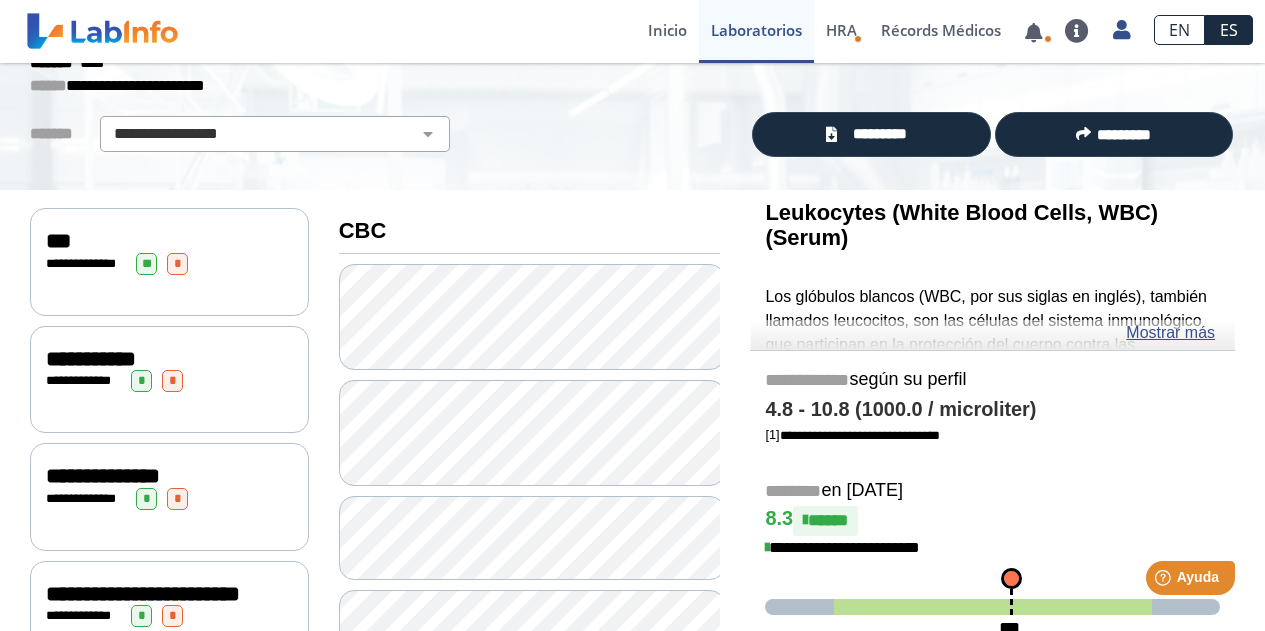 scroll, scrollTop: 100, scrollLeft: 0, axis: vertical 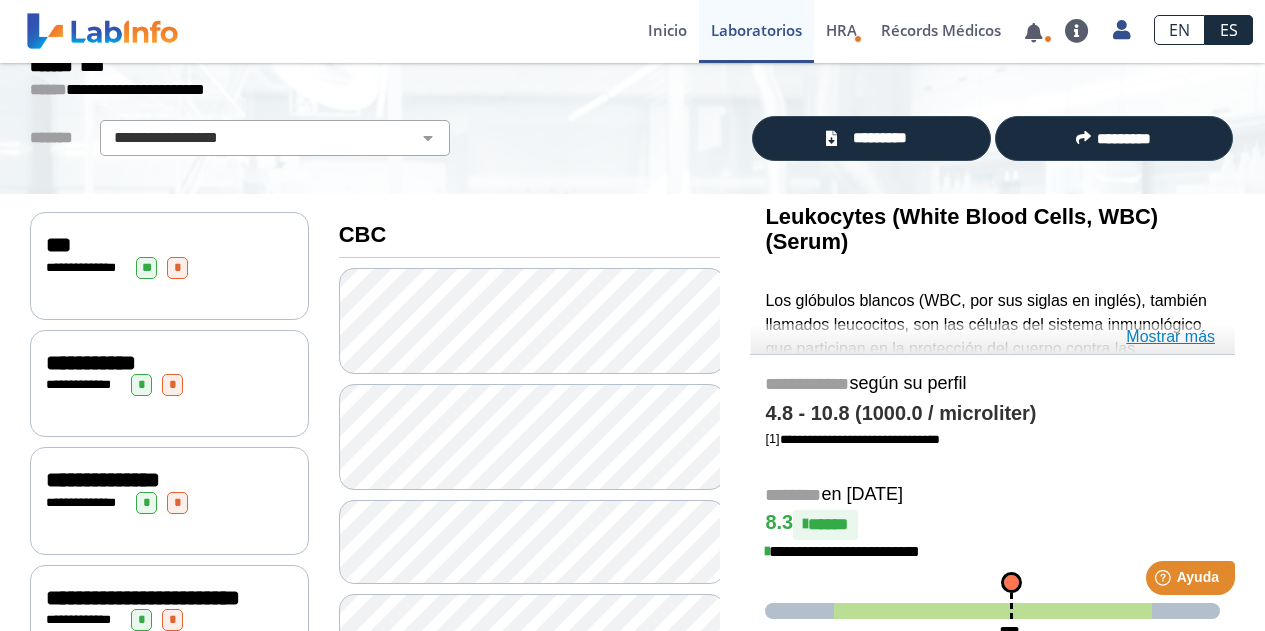 click on "Mostrar más" 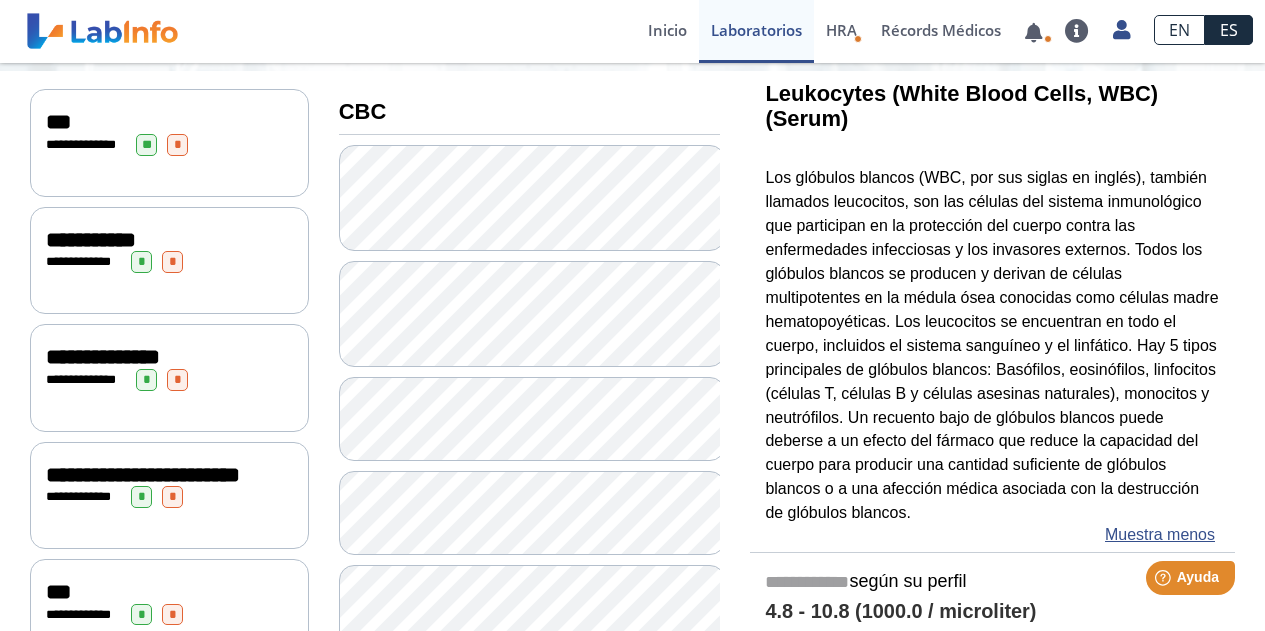 scroll, scrollTop: 200, scrollLeft: 0, axis: vertical 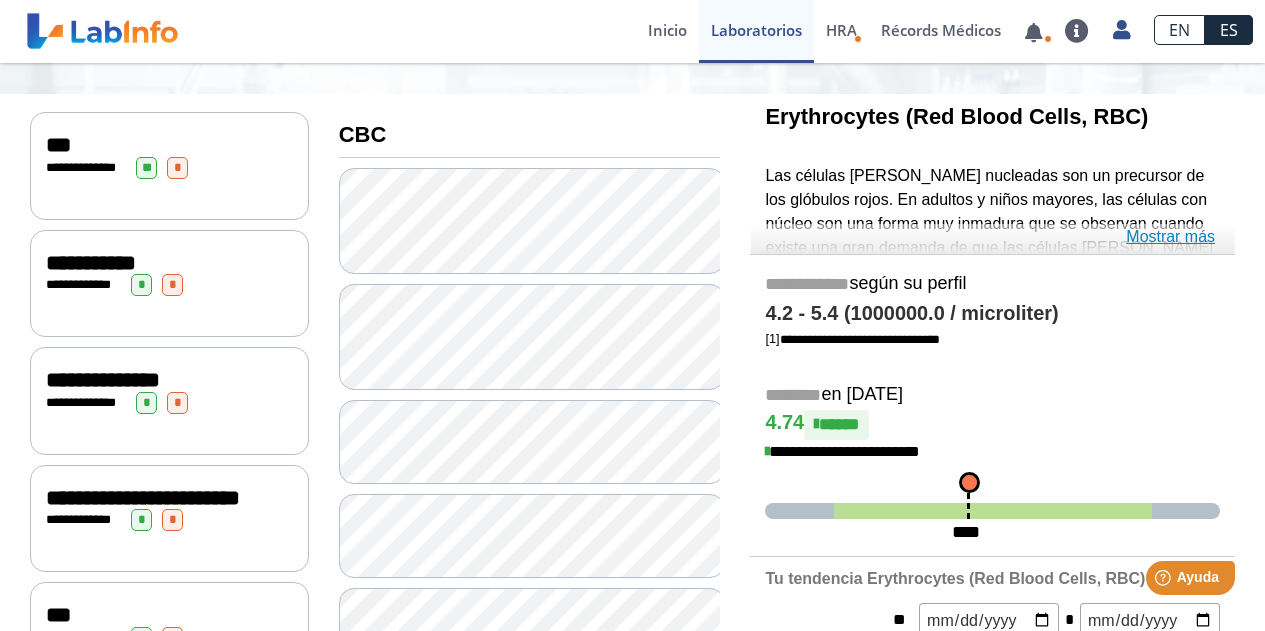 click on "Mostrar más" 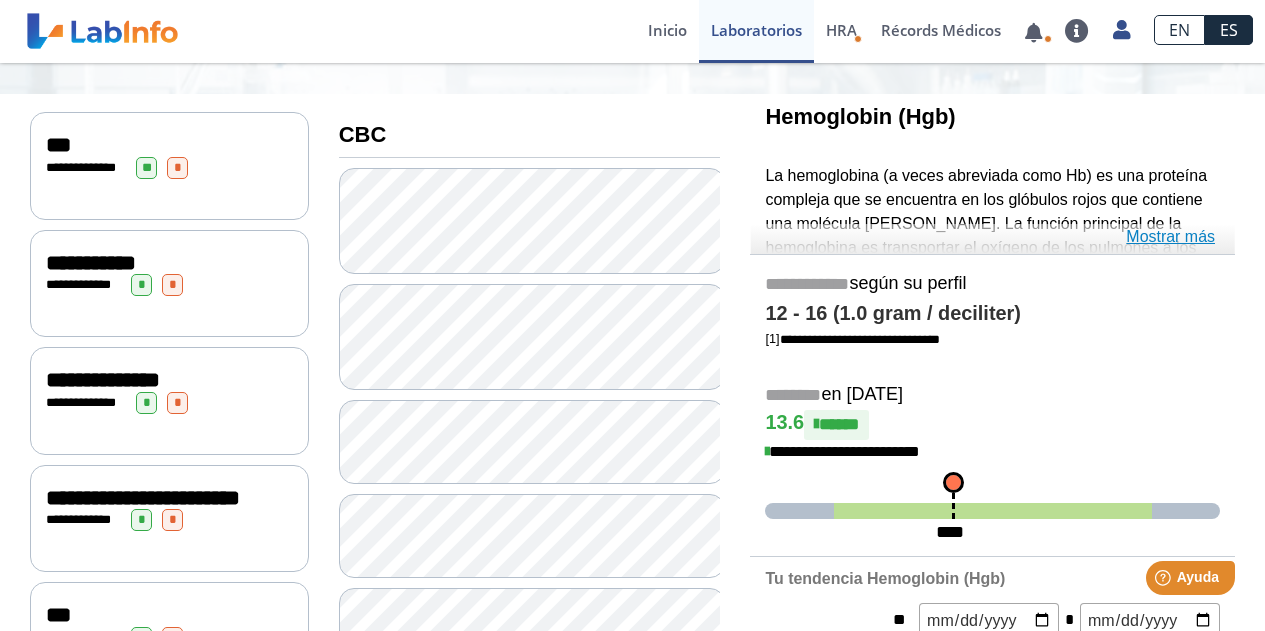 click on "Mostrar más" 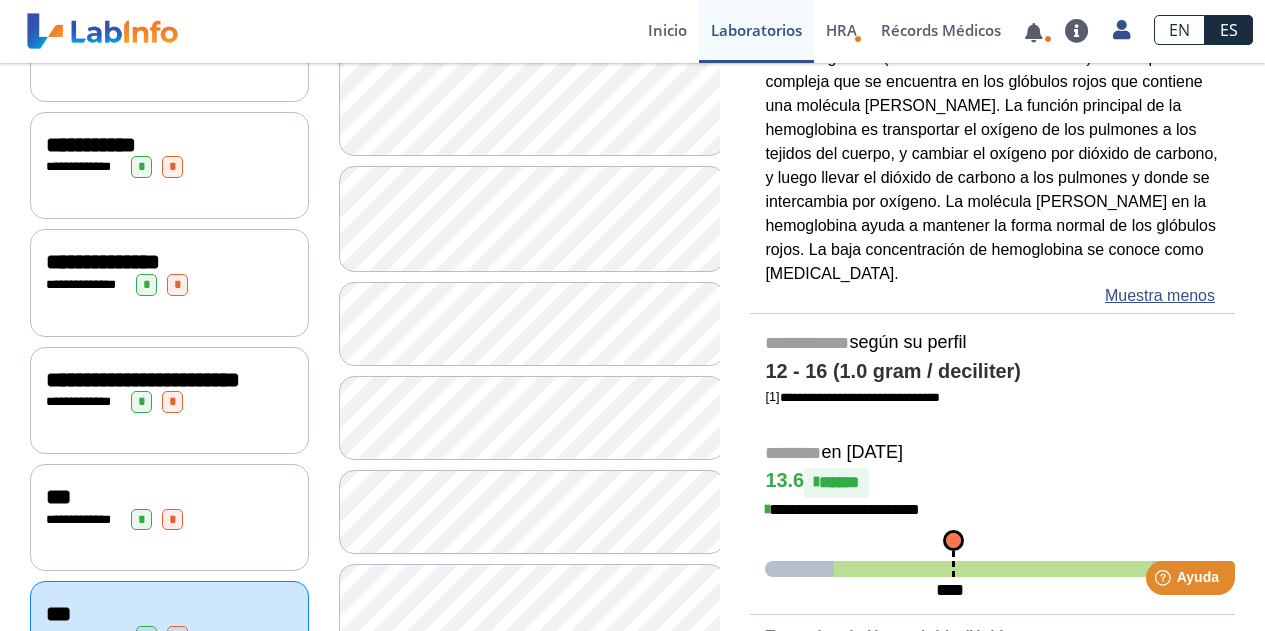 scroll, scrollTop: 400, scrollLeft: 0, axis: vertical 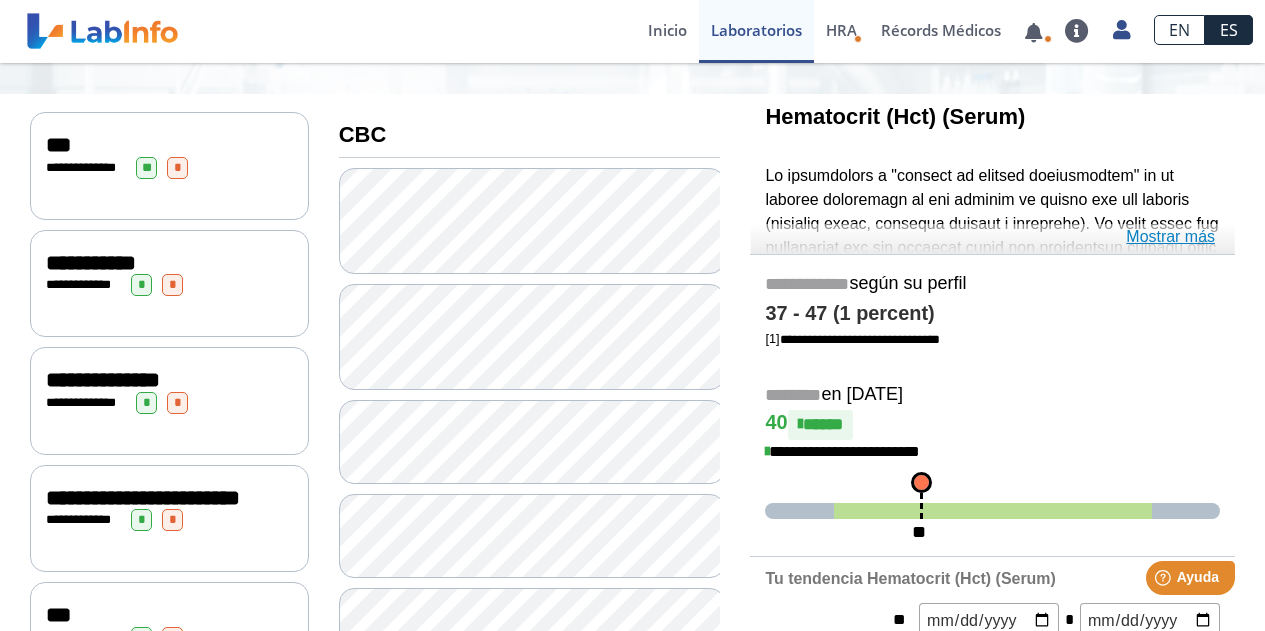 click on "Mostrar más" 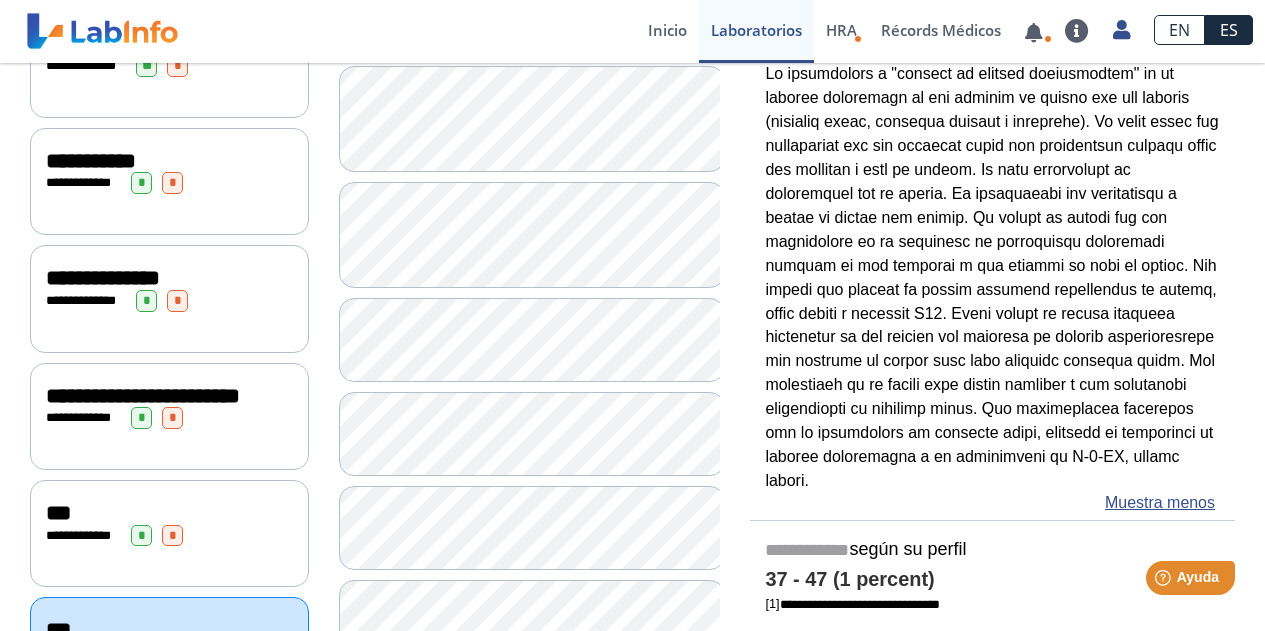 scroll, scrollTop: 300, scrollLeft: 0, axis: vertical 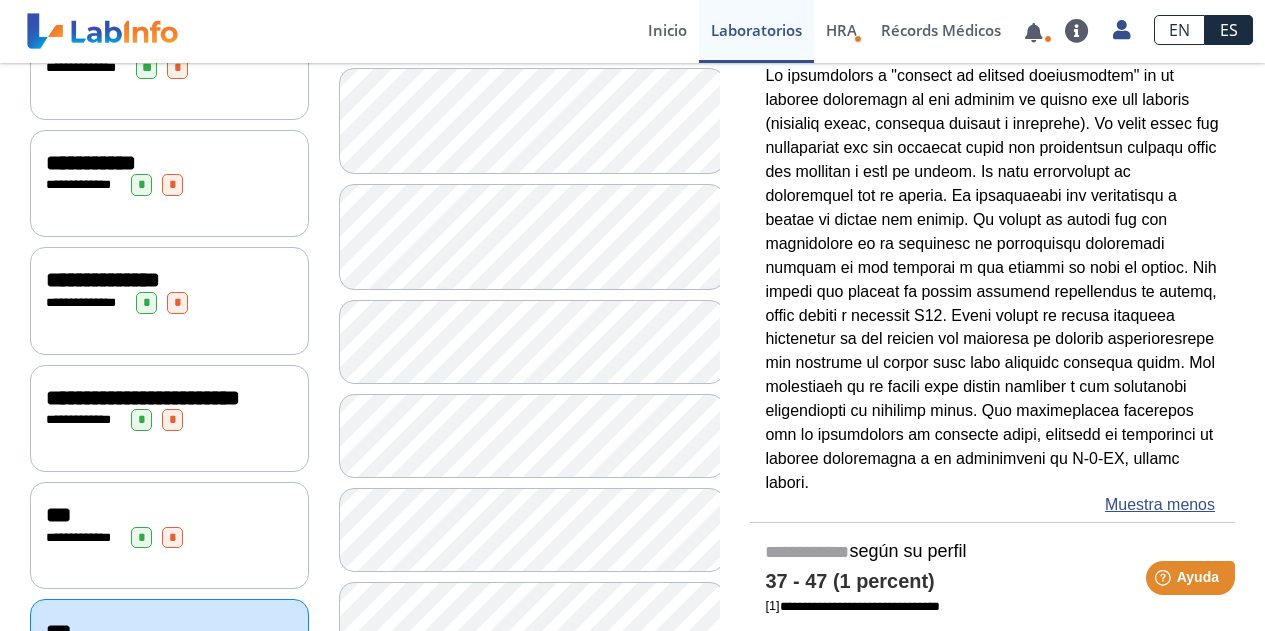 click on "**********" 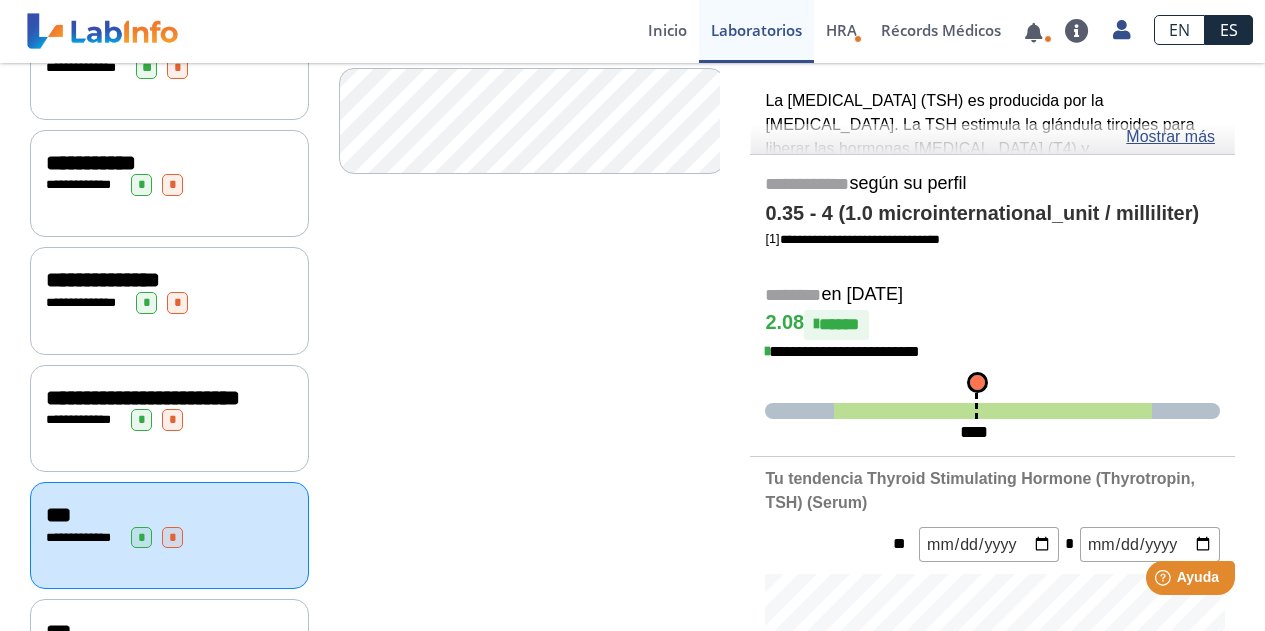 click on "**********" 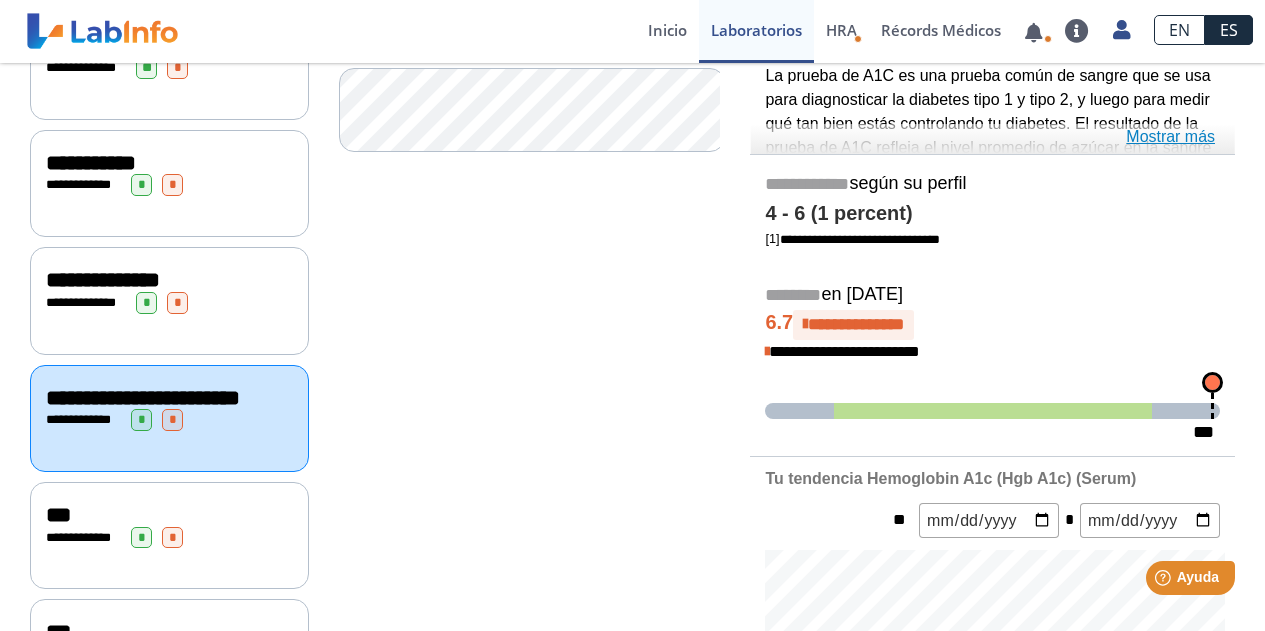 click on "Mostrar más" 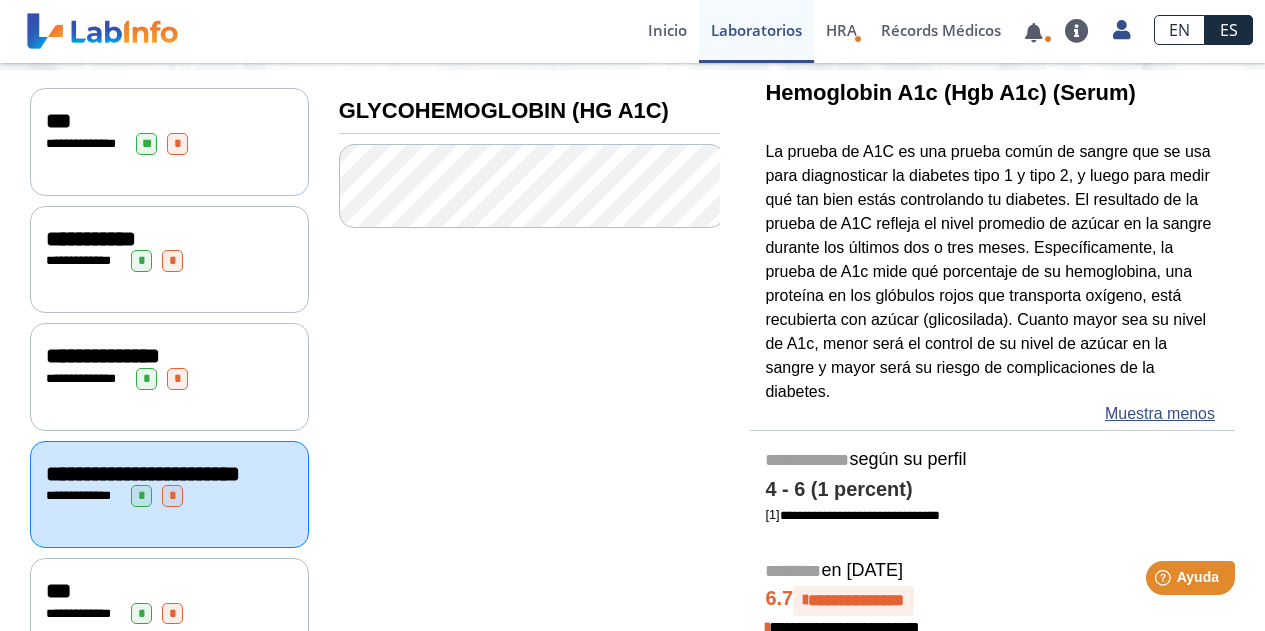 scroll, scrollTop: 200, scrollLeft: 0, axis: vertical 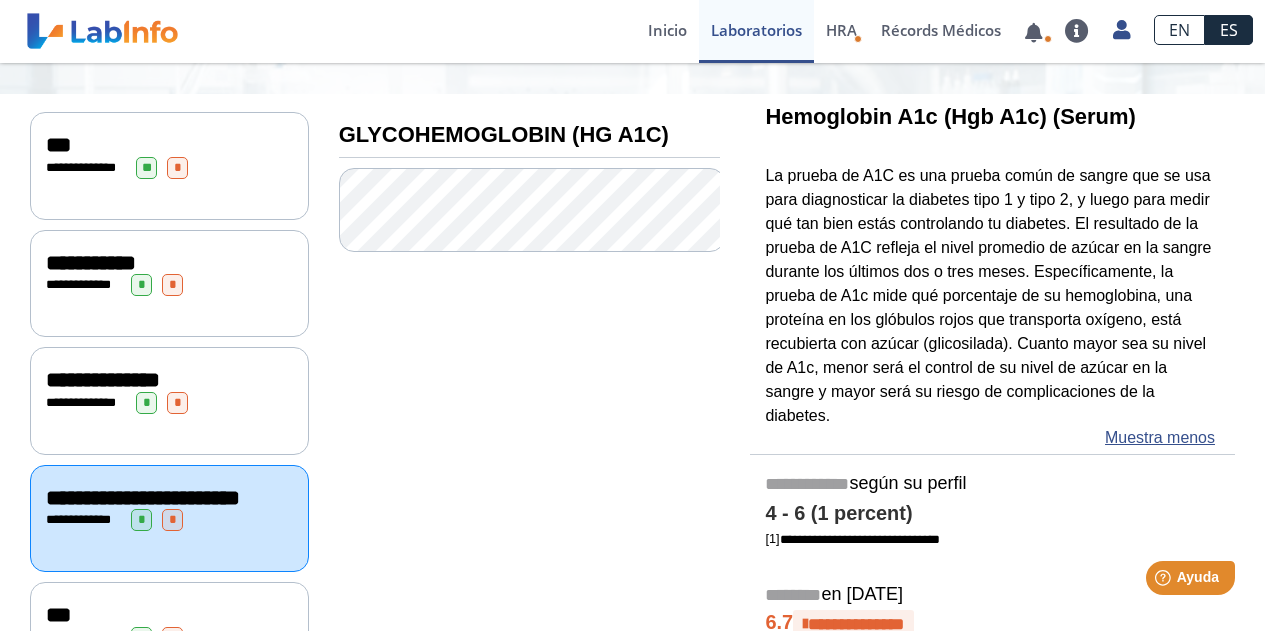 click on "**********" 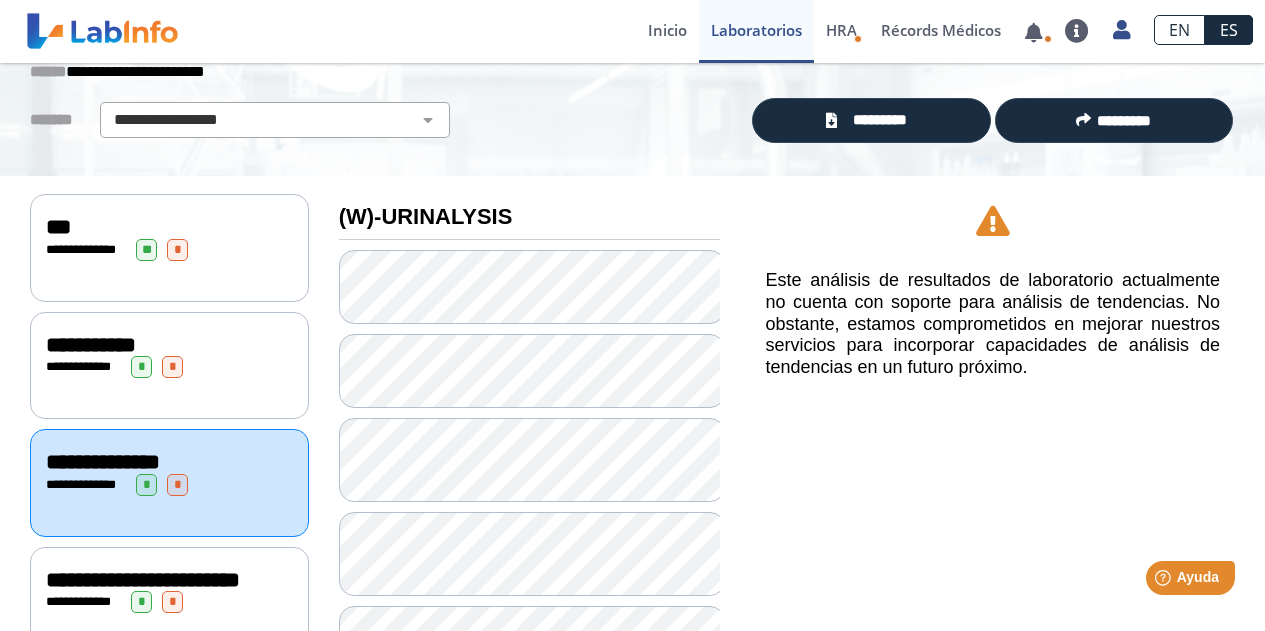 scroll, scrollTop: 0, scrollLeft: 0, axis: both 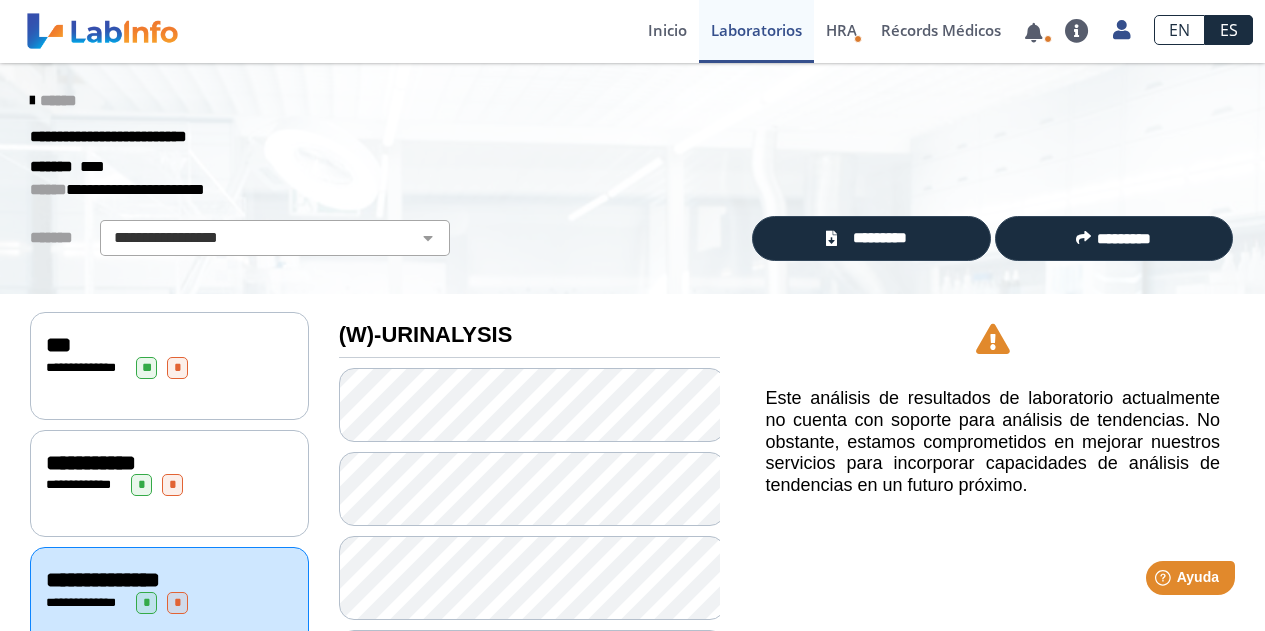 click on "**********" 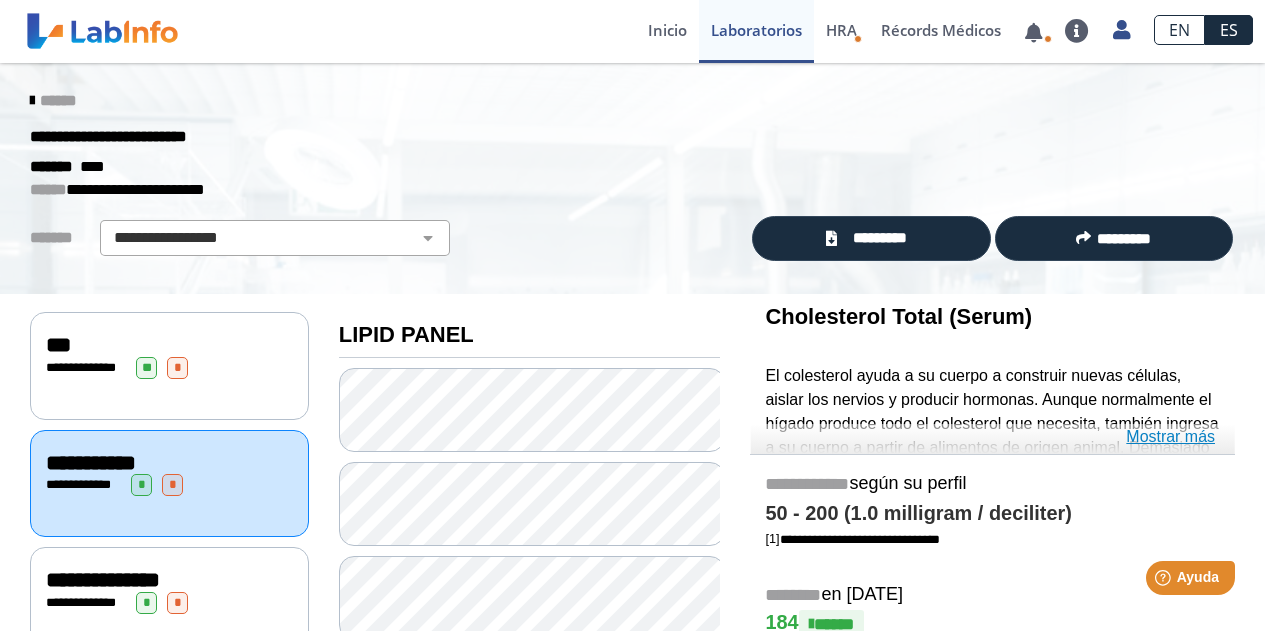 click on "Mostrar más" 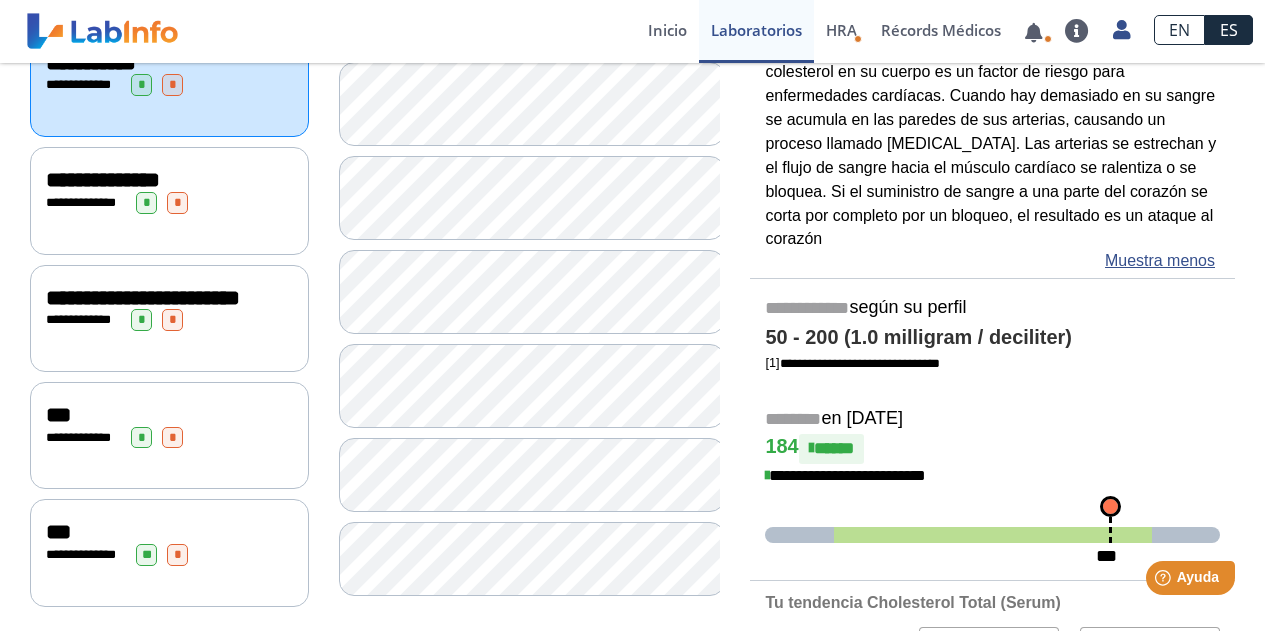 scroll, scrollTop: 200, scrollLeft: 0, axis: vertical 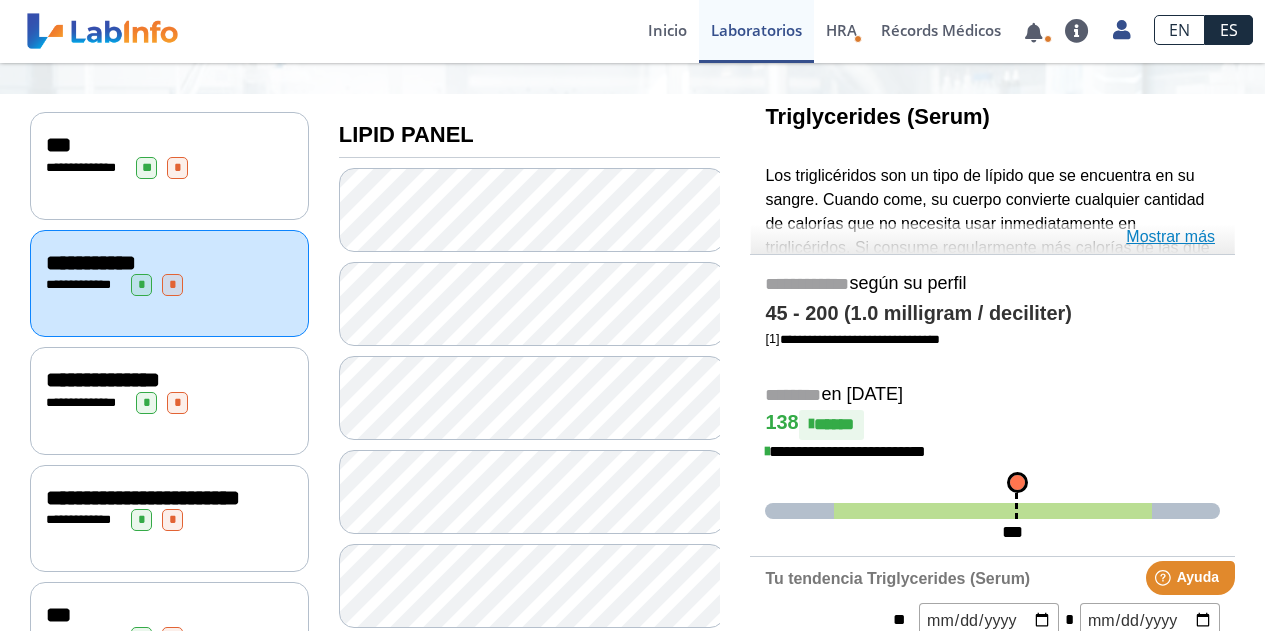 click on "Mostrar más" 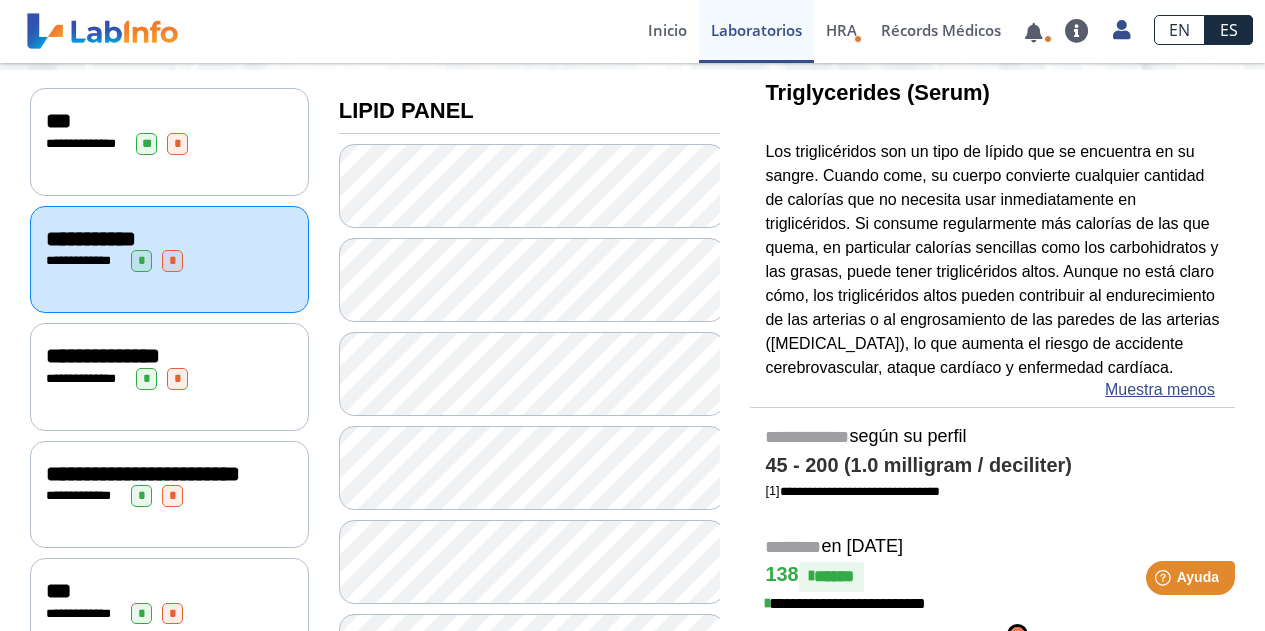 scroll, scrollTop: 200, scrollLeft: 0, axis: vertical 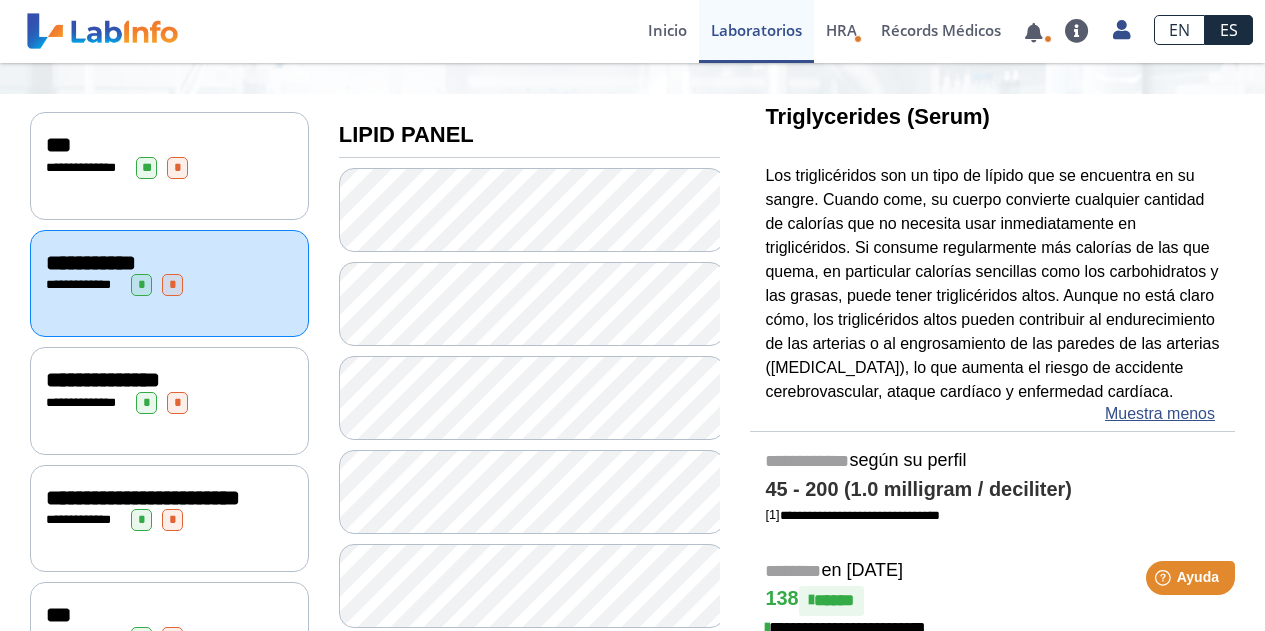 click on "**********" 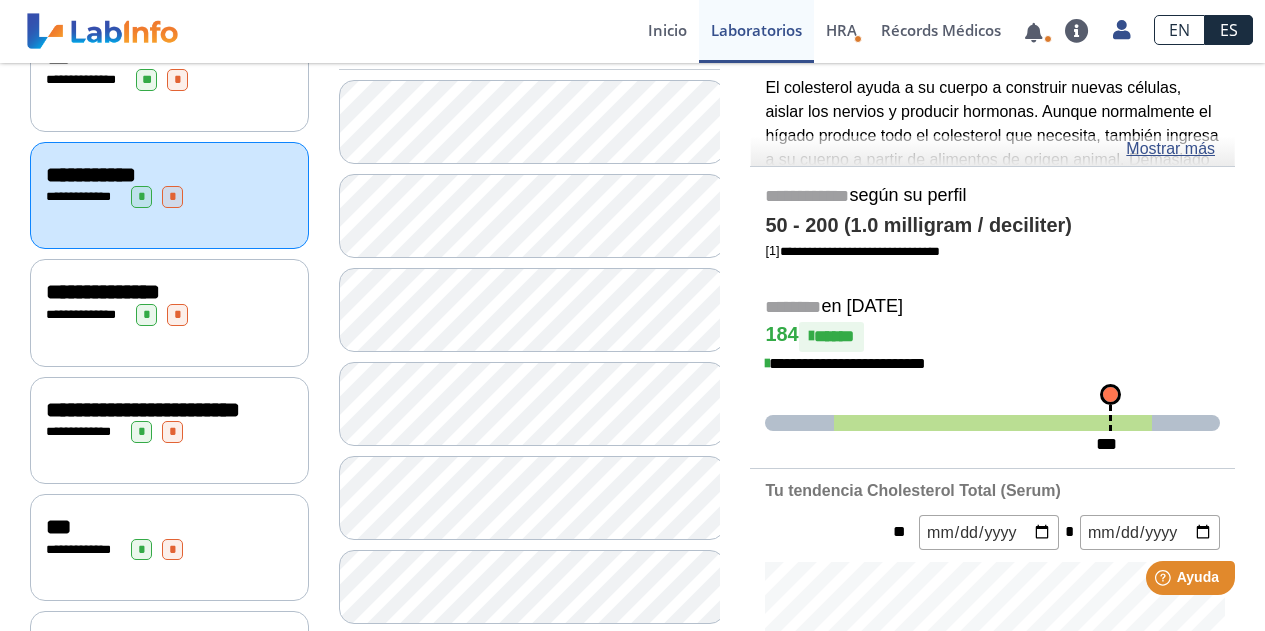 scroll, scrollTop: 300, scrollLeft: 0, axis: vertical 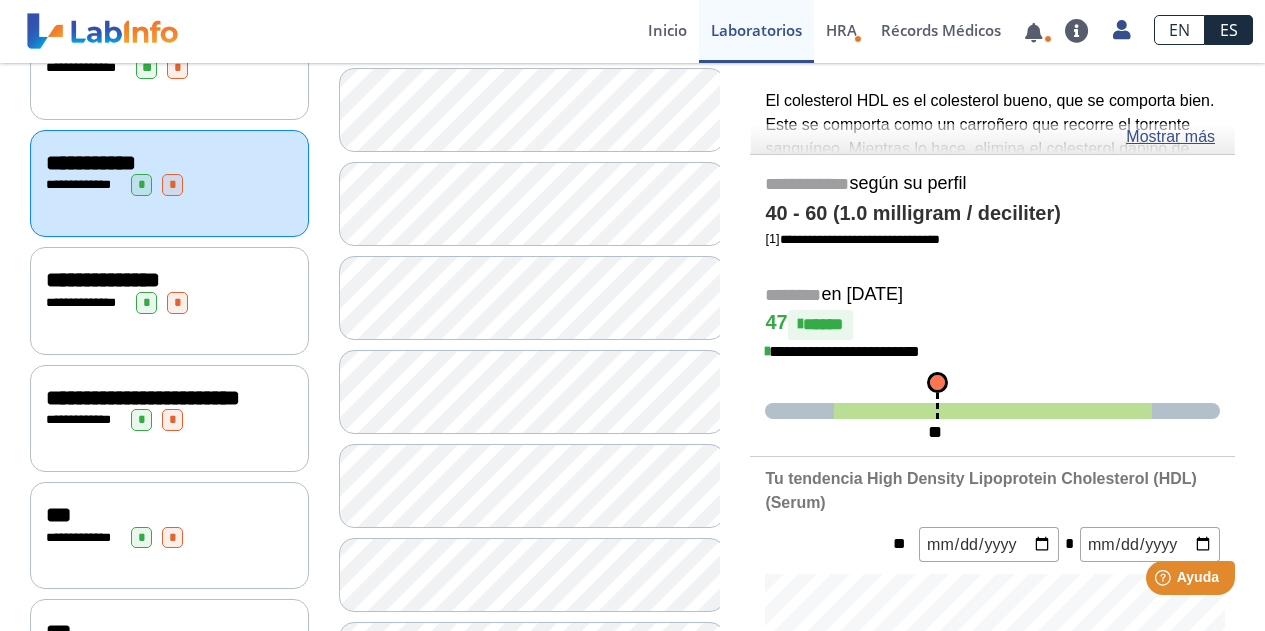 click on "High Density Lipoprotein Cholesterol (HDL) (Serum) El colesterol HDL es el colesterol bueno, que se comporta bien. Este se comporta como un carroñero que recorre el torrente sanguíneo.  Mientras lo hace, elimina el colesterol dañino de donde no pertenece. Los niveles altos de HDL reducen el riesgo de enfermedad cardíaca, pero los niveles bajos aumentan el riesgo. Puede ayudar a eliminar el [MEDICAL_DATA] en los tejidos del cuerpo y ayudar a prevenir la acumulación de colesterol LDL en las arterias. Son deseables niveles más altos de colesterol HDL. Este resultado se asocia con un bajo riesgo de [MEDICAL_DATA]. Mostrar más" 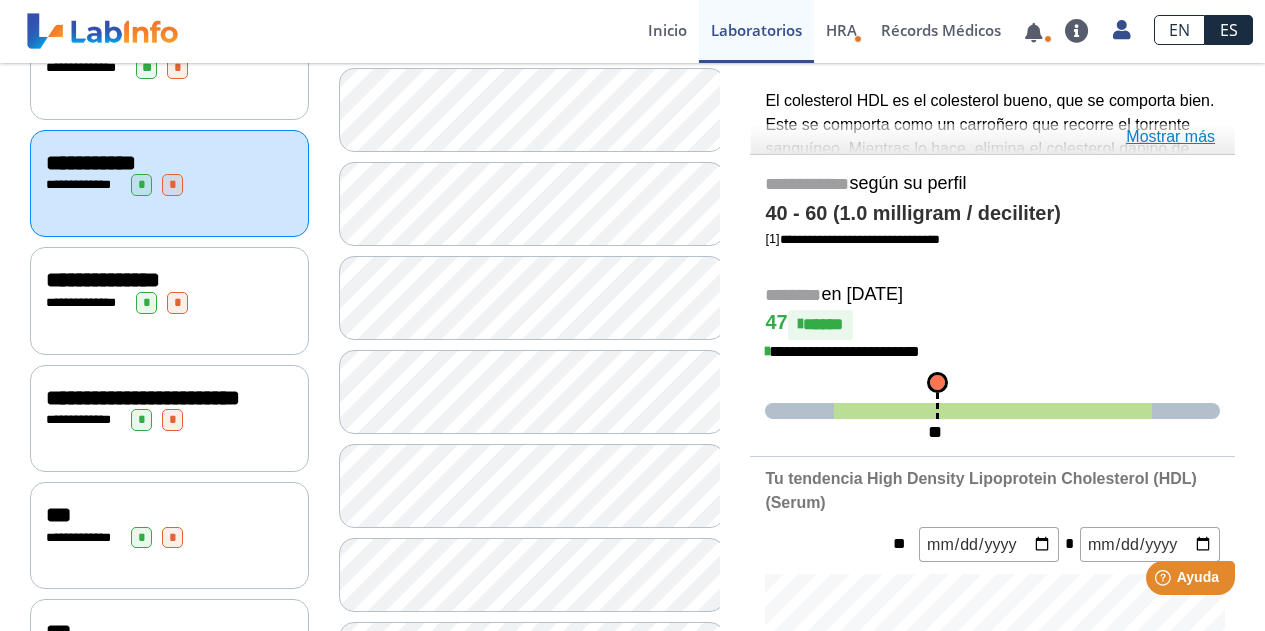 click on "Mostrar más" 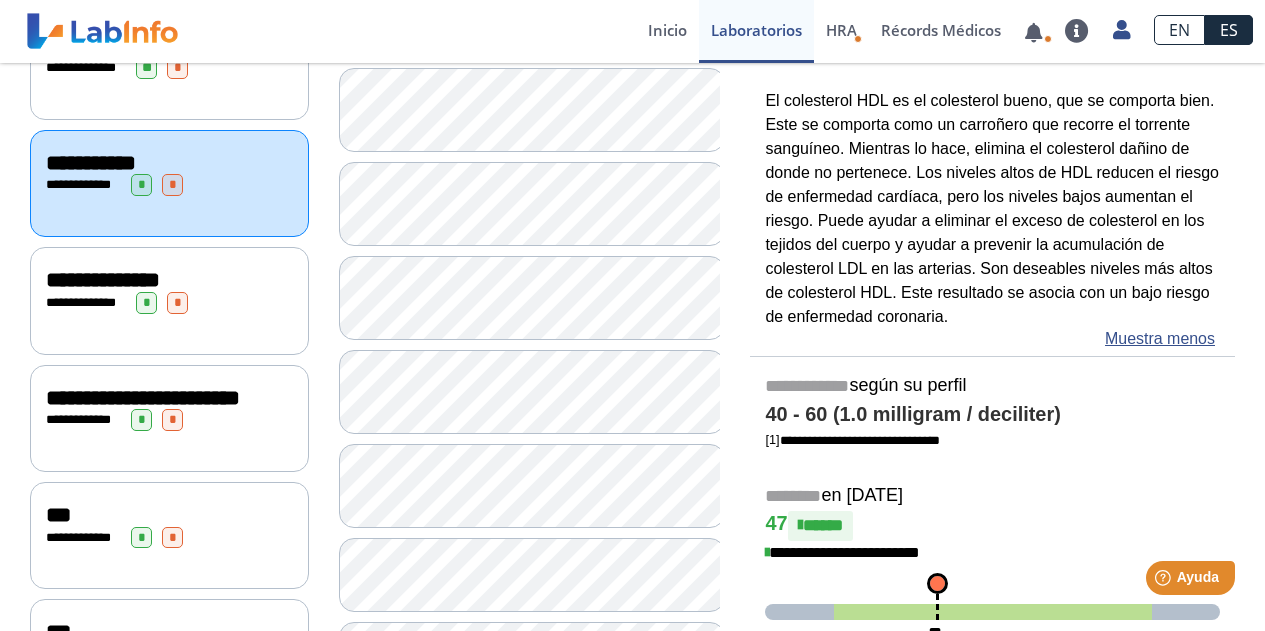 drag, startPoint x: 898, startPoint y: 246, endPoint x: 1019, endPoint y: 243, distance: 121.037186 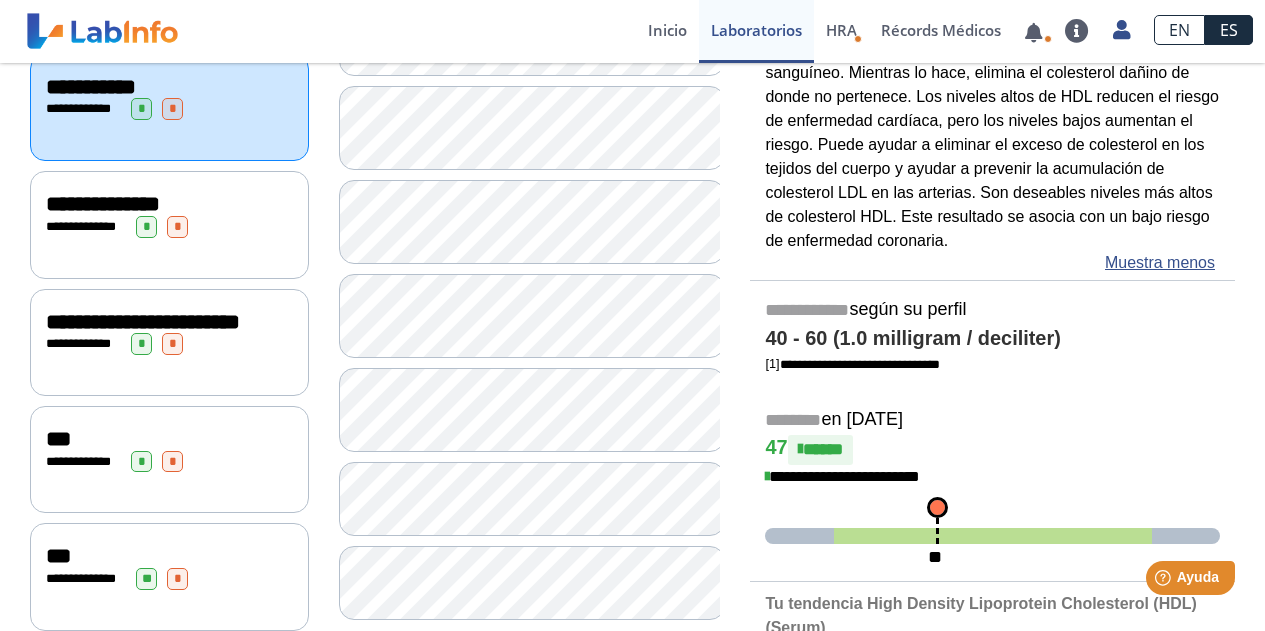scroll, scrollTop: 400, scrollLeft: 0, axis: vertical 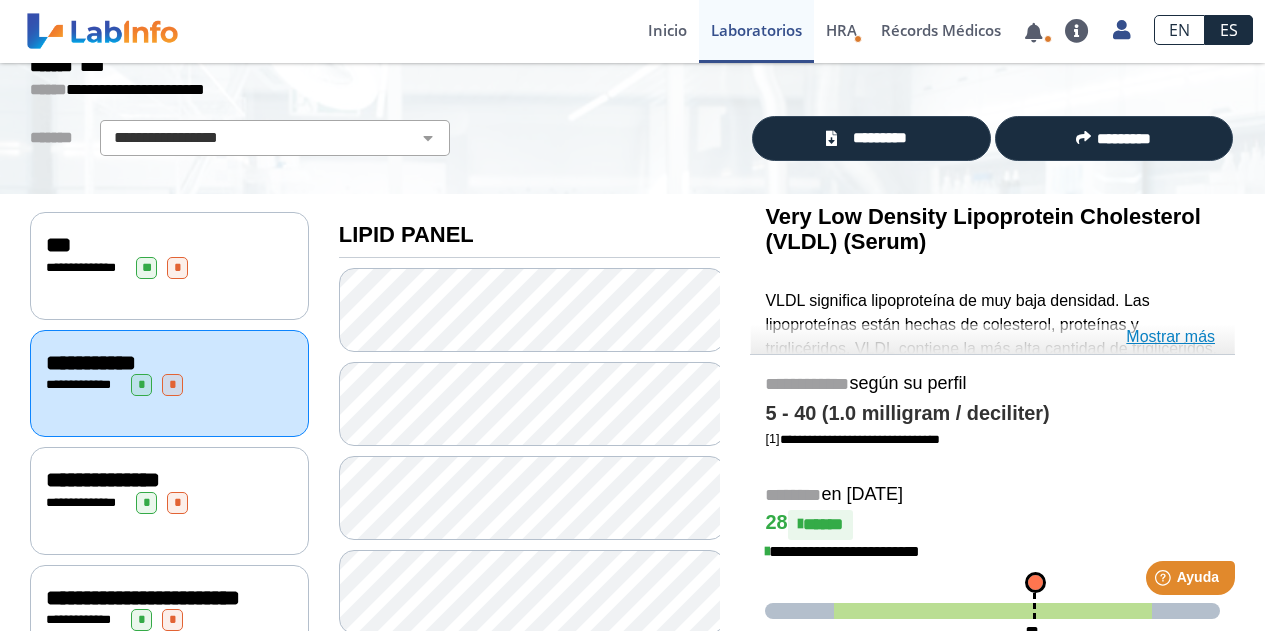 click on "Mostrar más" 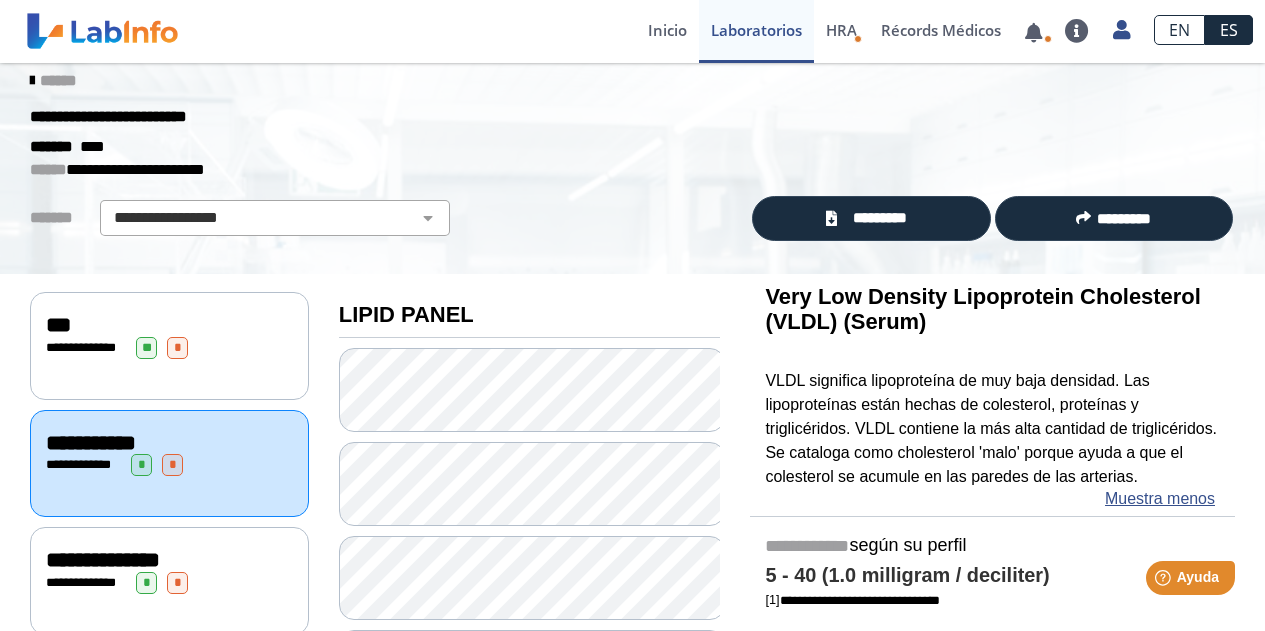 scroll, scrollTop: 0, scrollLeft: 0, axis: both 